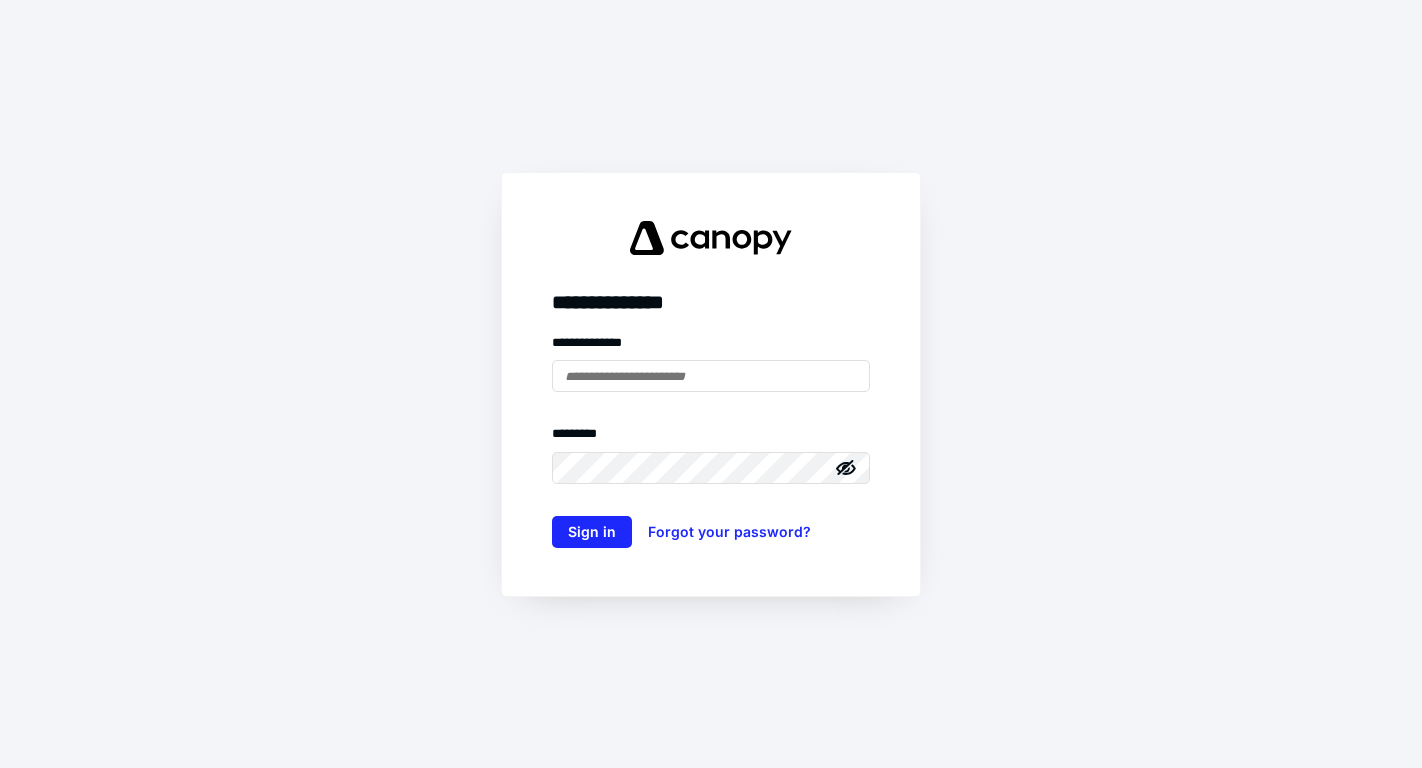 scroll, scrollTop: 0, scrollLeft: 0, axis: both 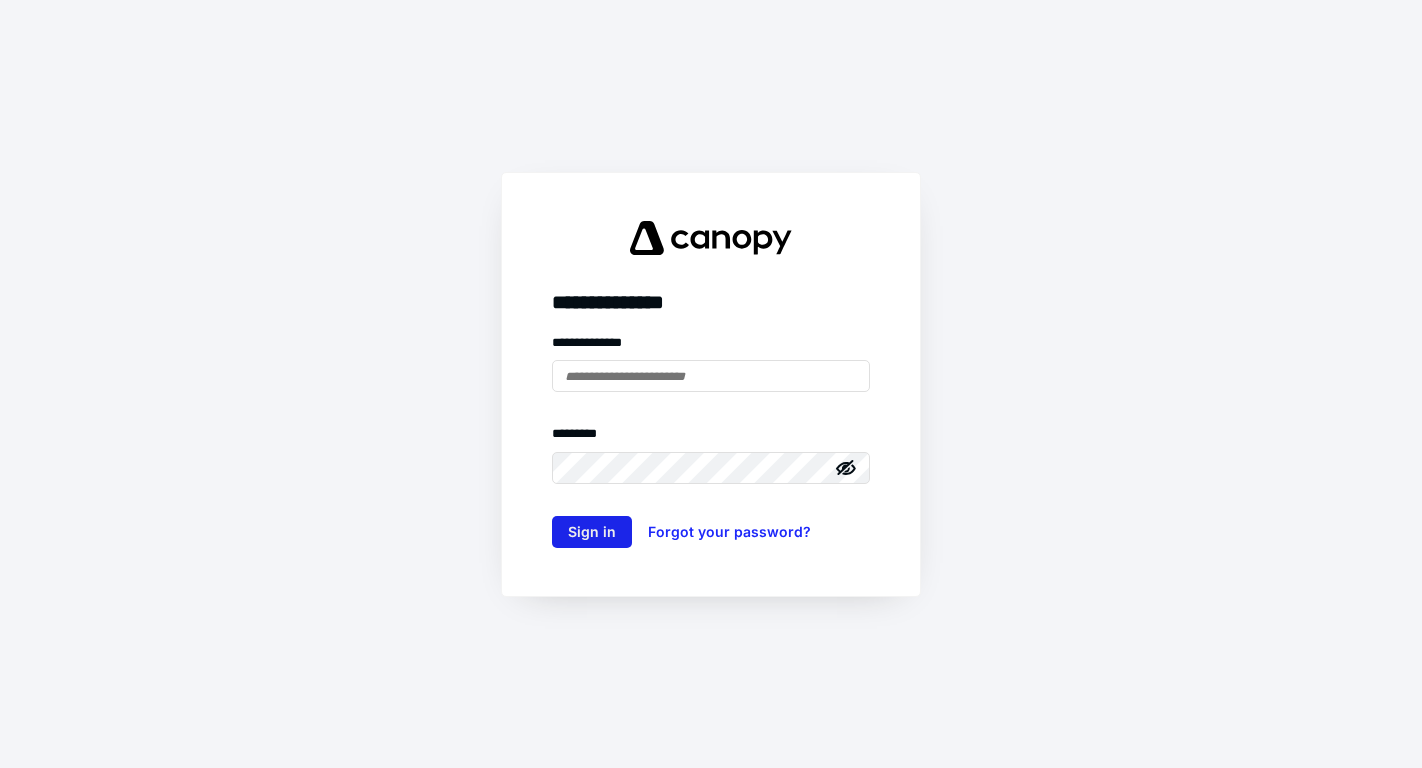 type on "**********" 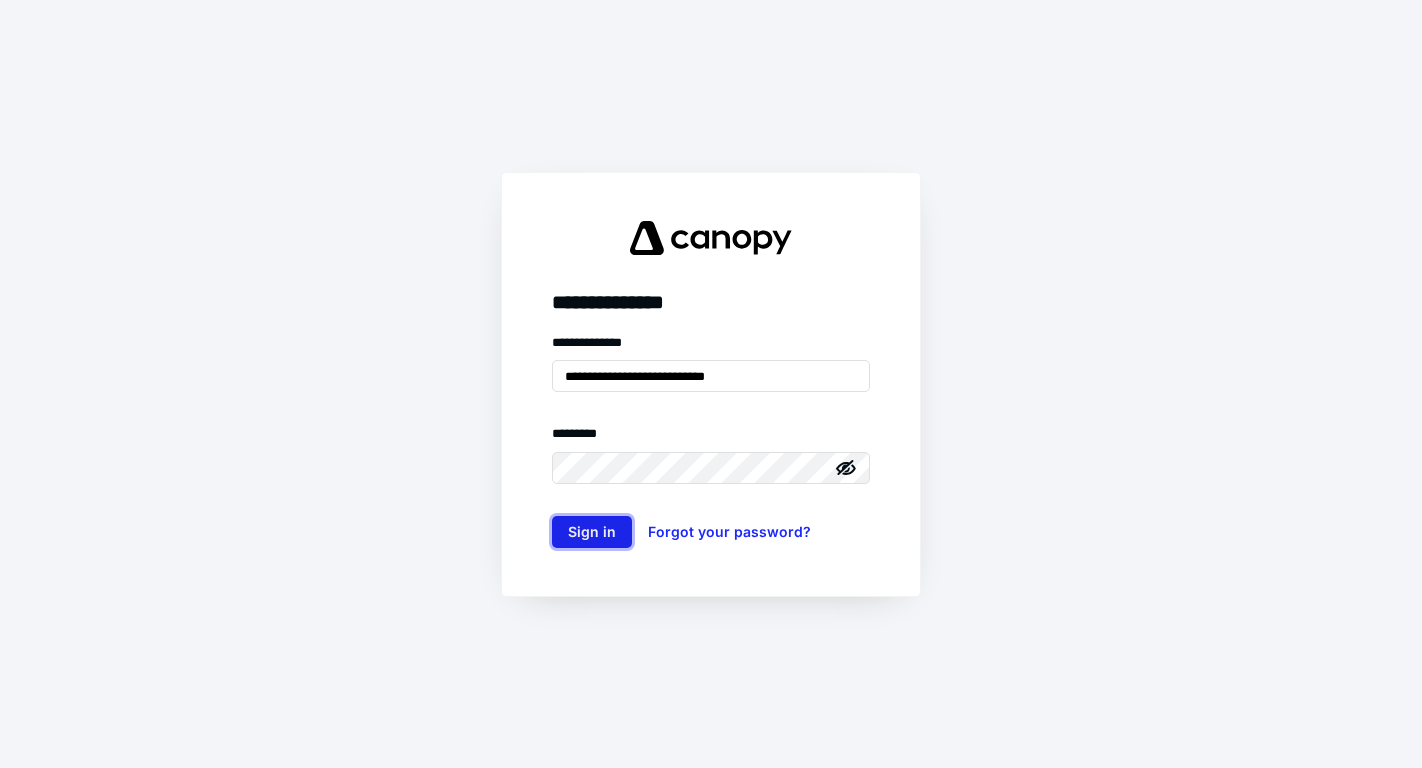 click on "Sign in" at bounding box center (592, 532) 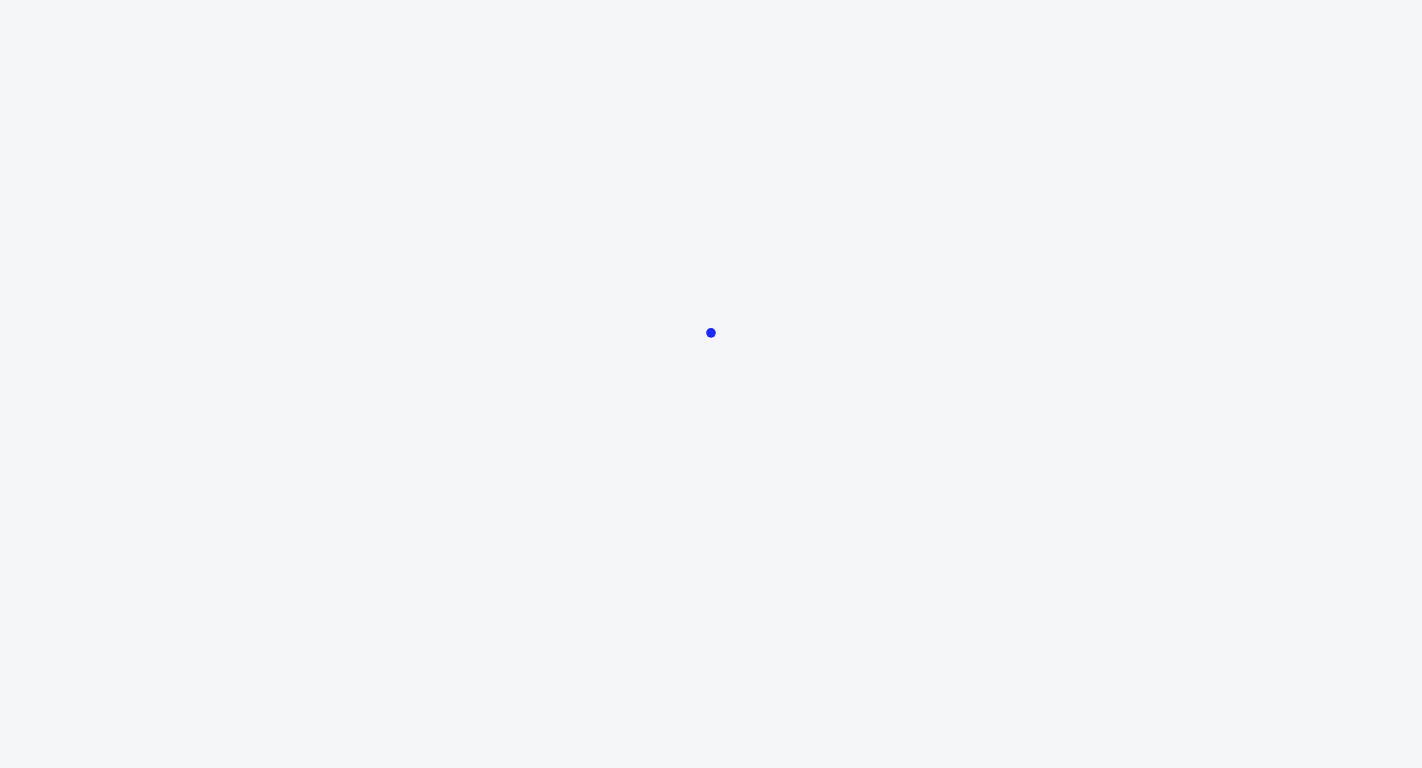 scroll, scrollTop: 0, scrollLeft: 0, axis: both 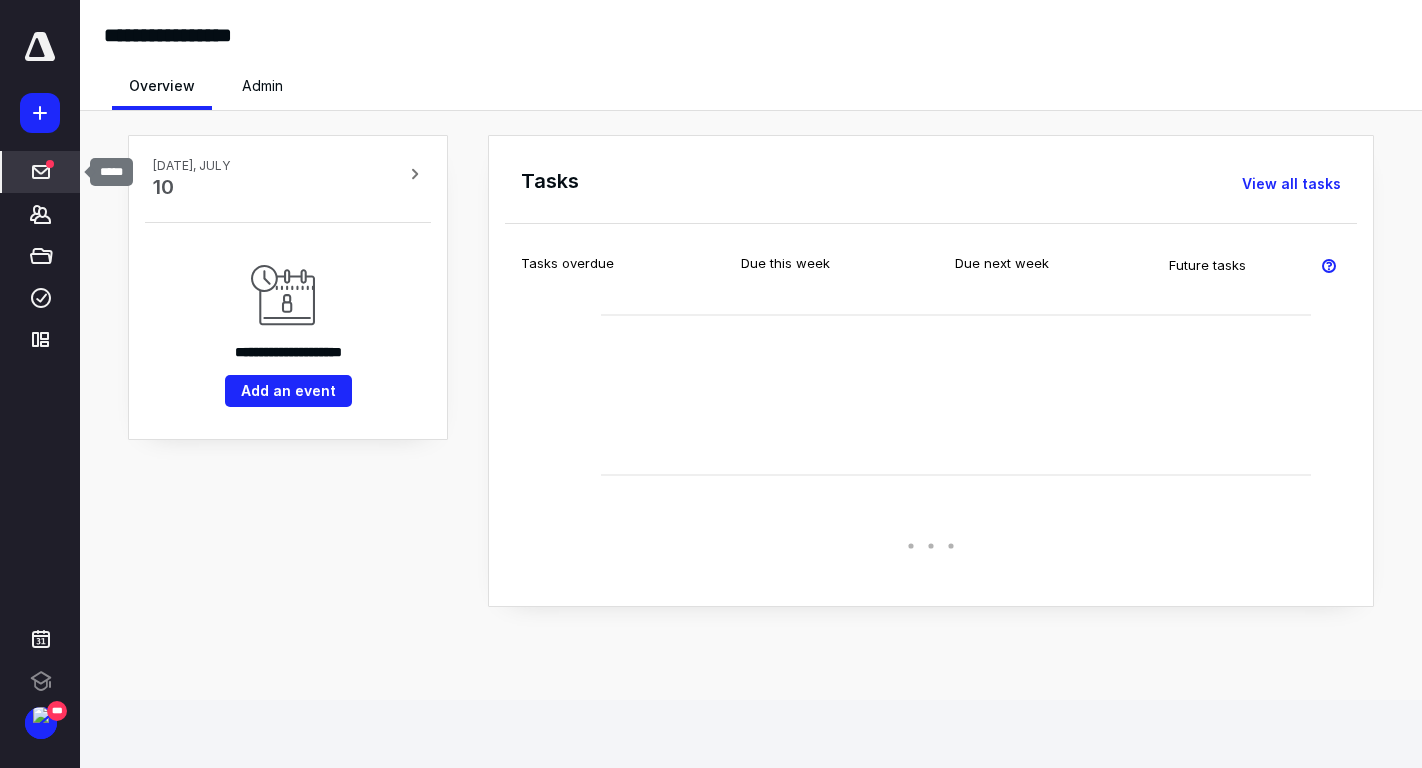 click 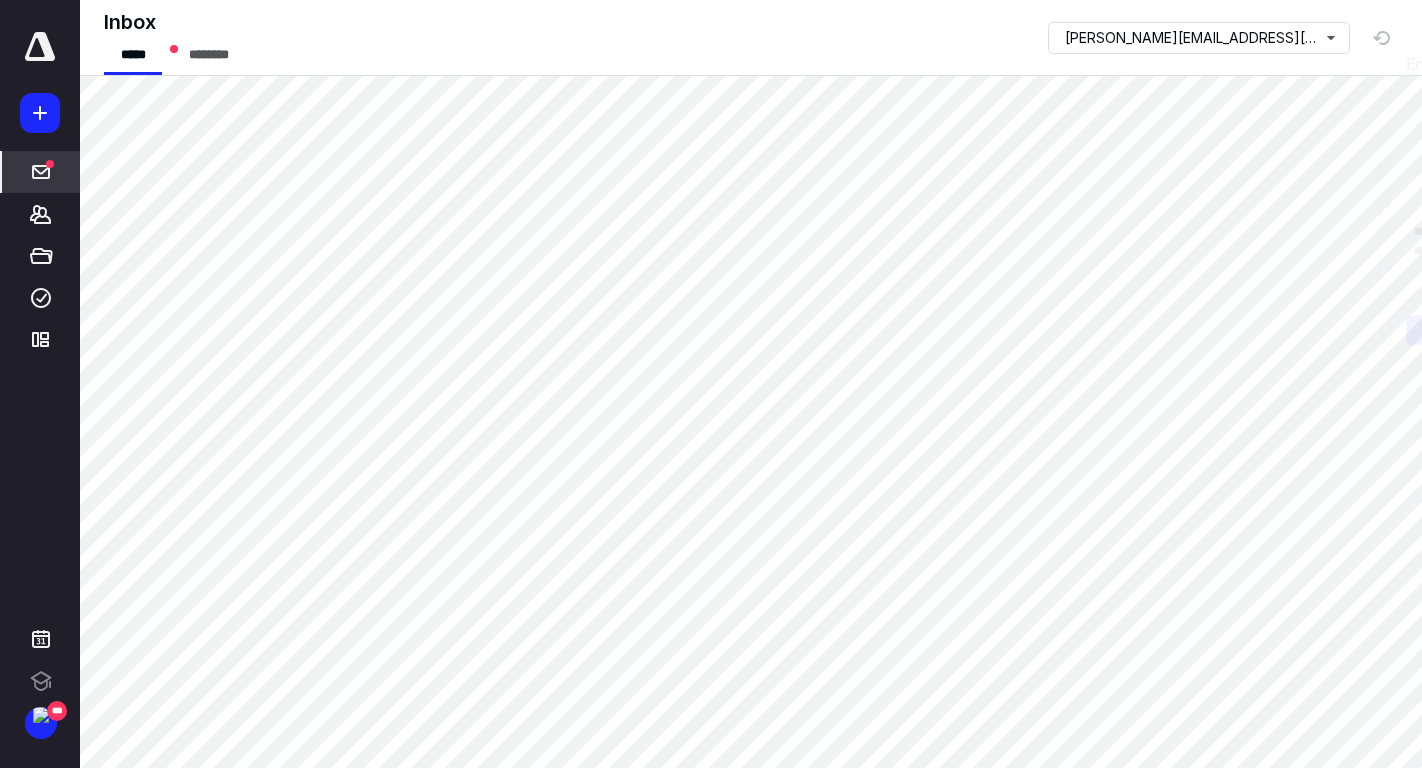 scroll, scrollTop: 0, scrollLeft: 0, axis: both 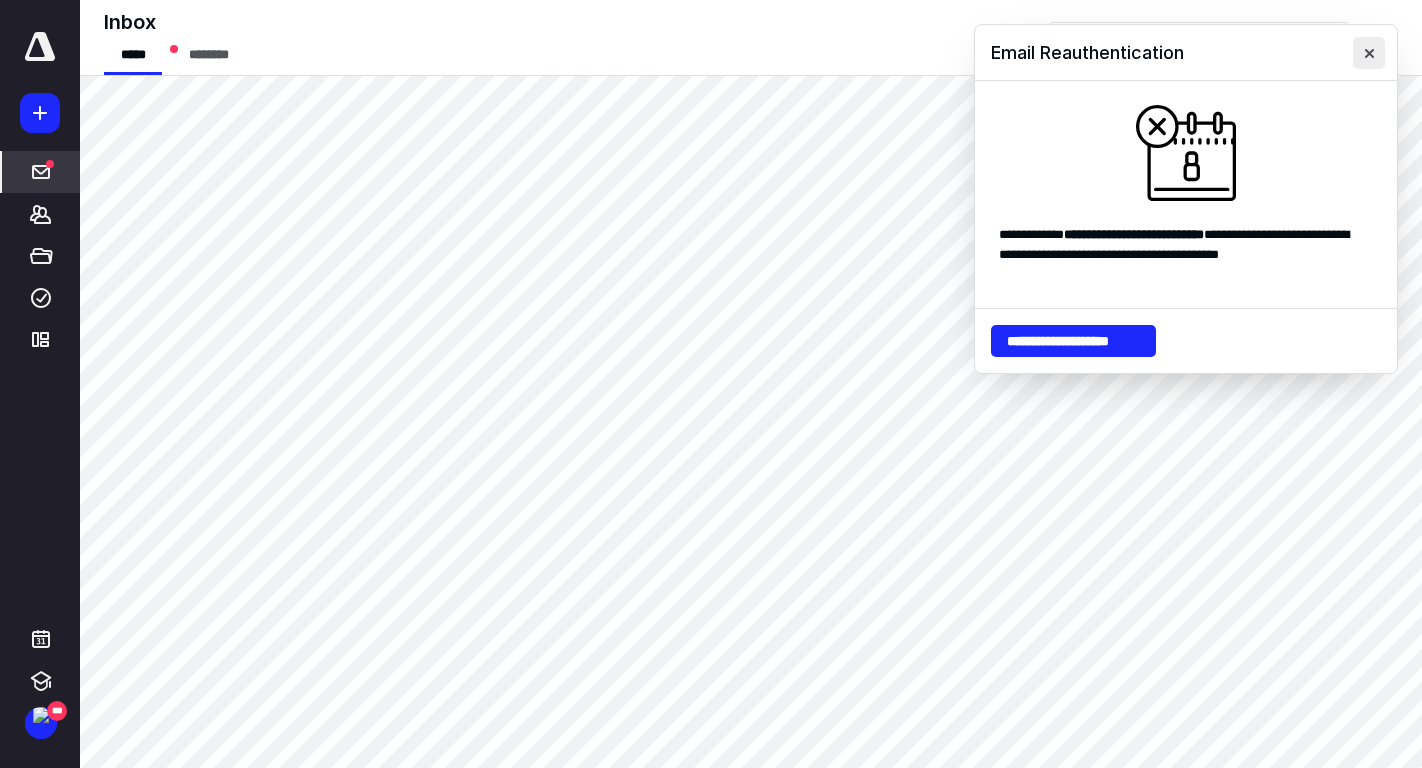 click at bounding box center (1369, 53) 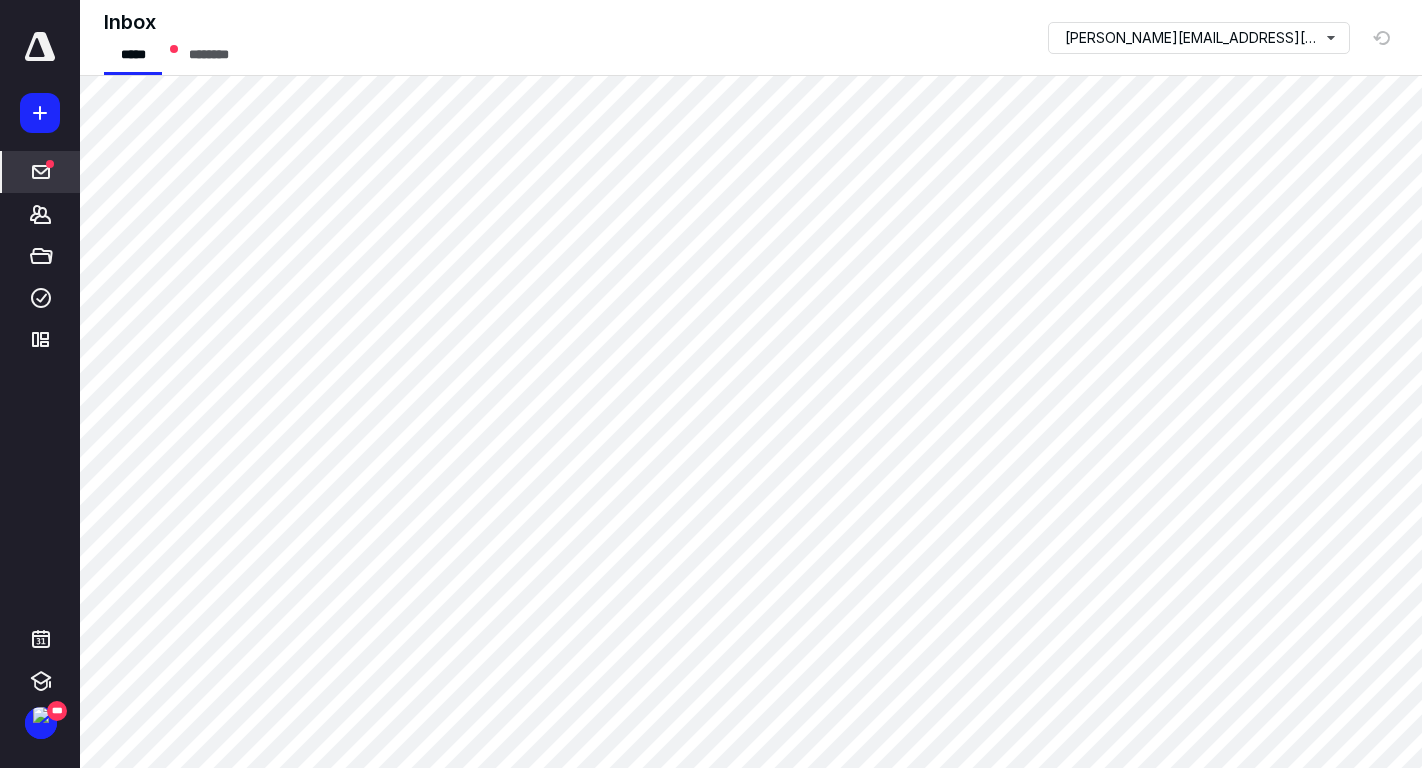 click on "Inbox" at bounding box center [179, 22] 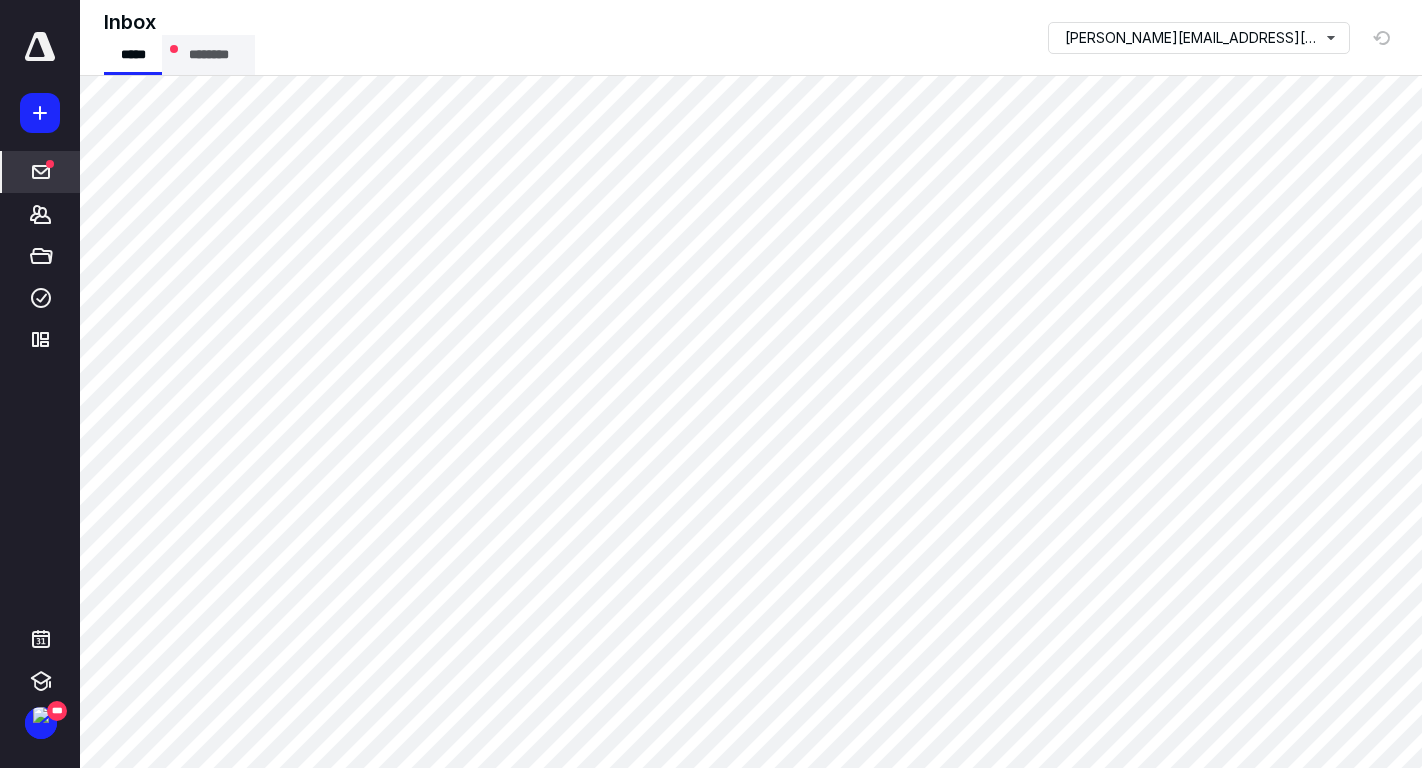 click on "********" at bounding box center (208, 55) 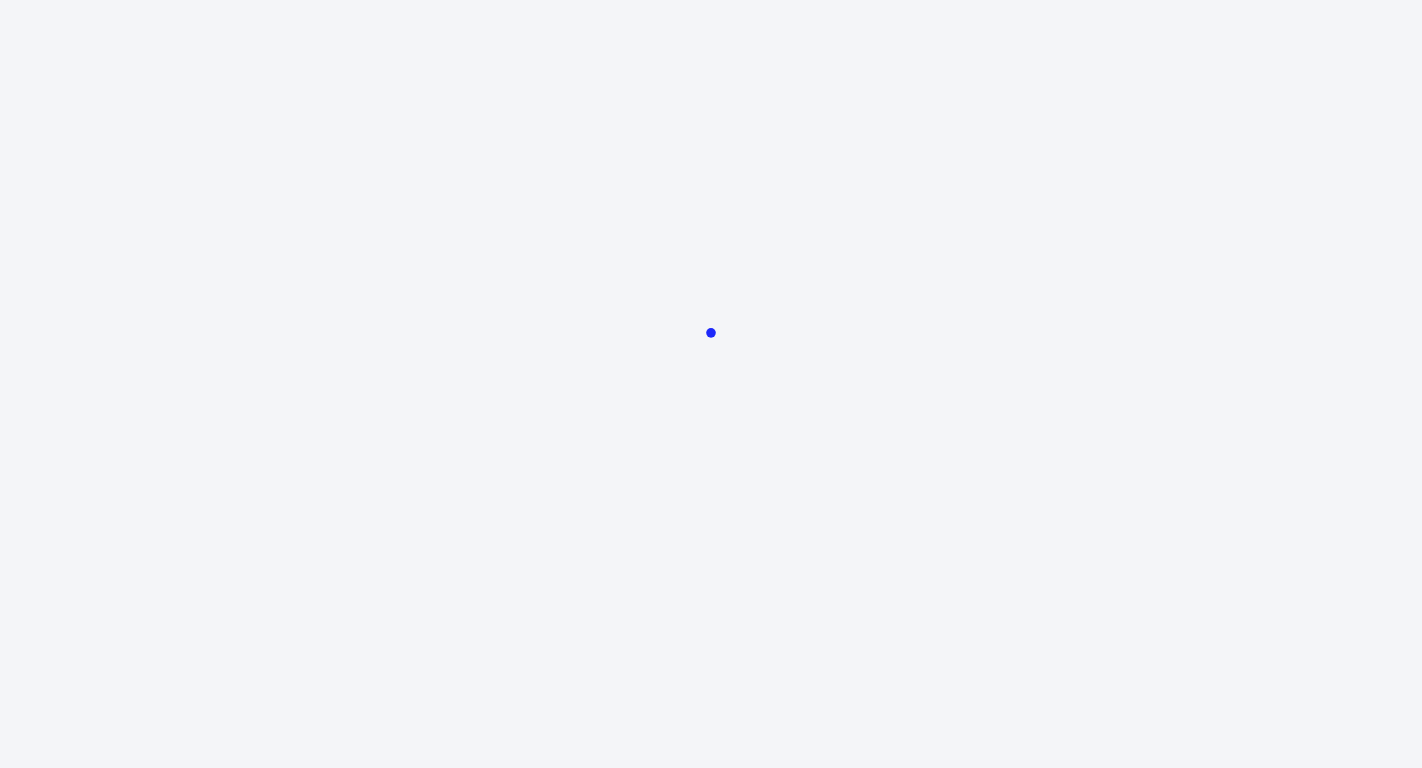 scroll, scrollTop: 0, scrollLeft: 0, axis: both 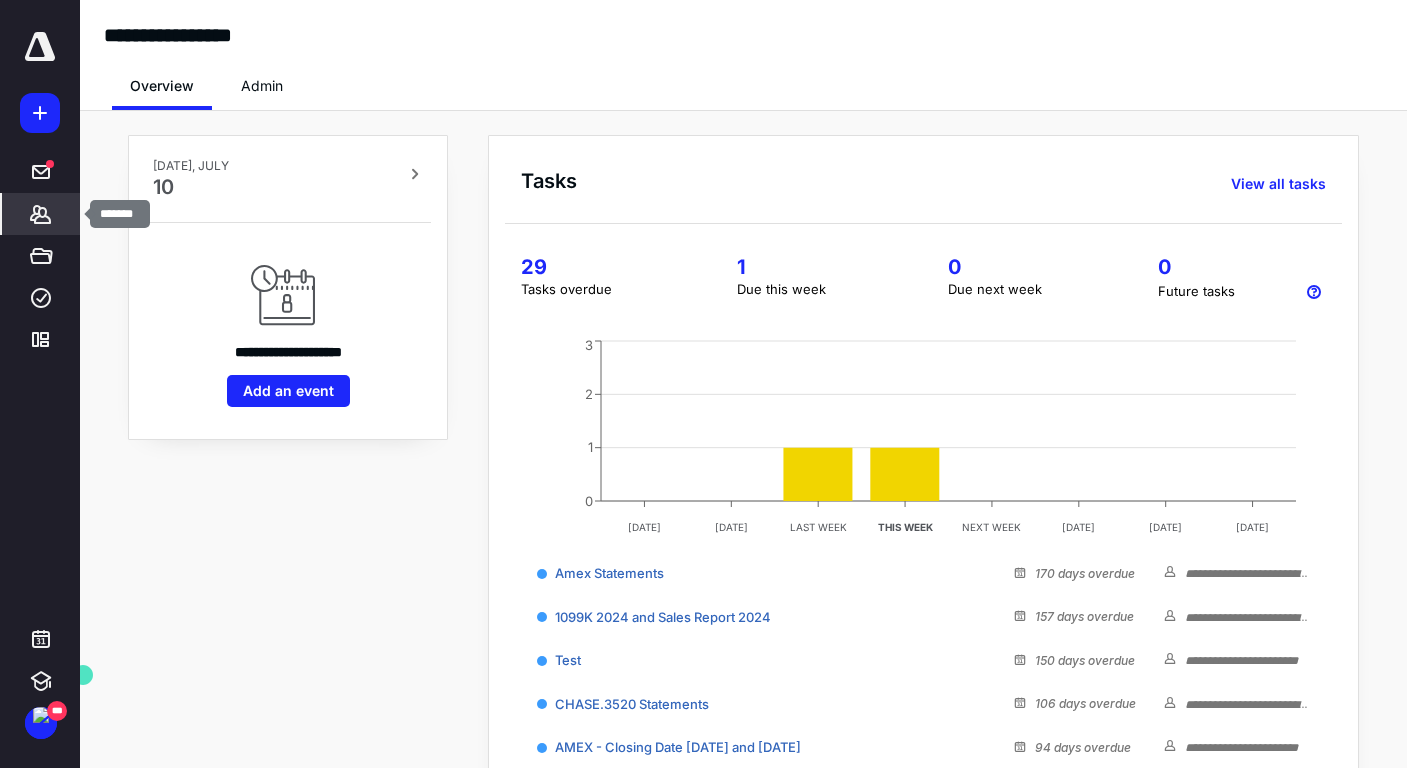 click 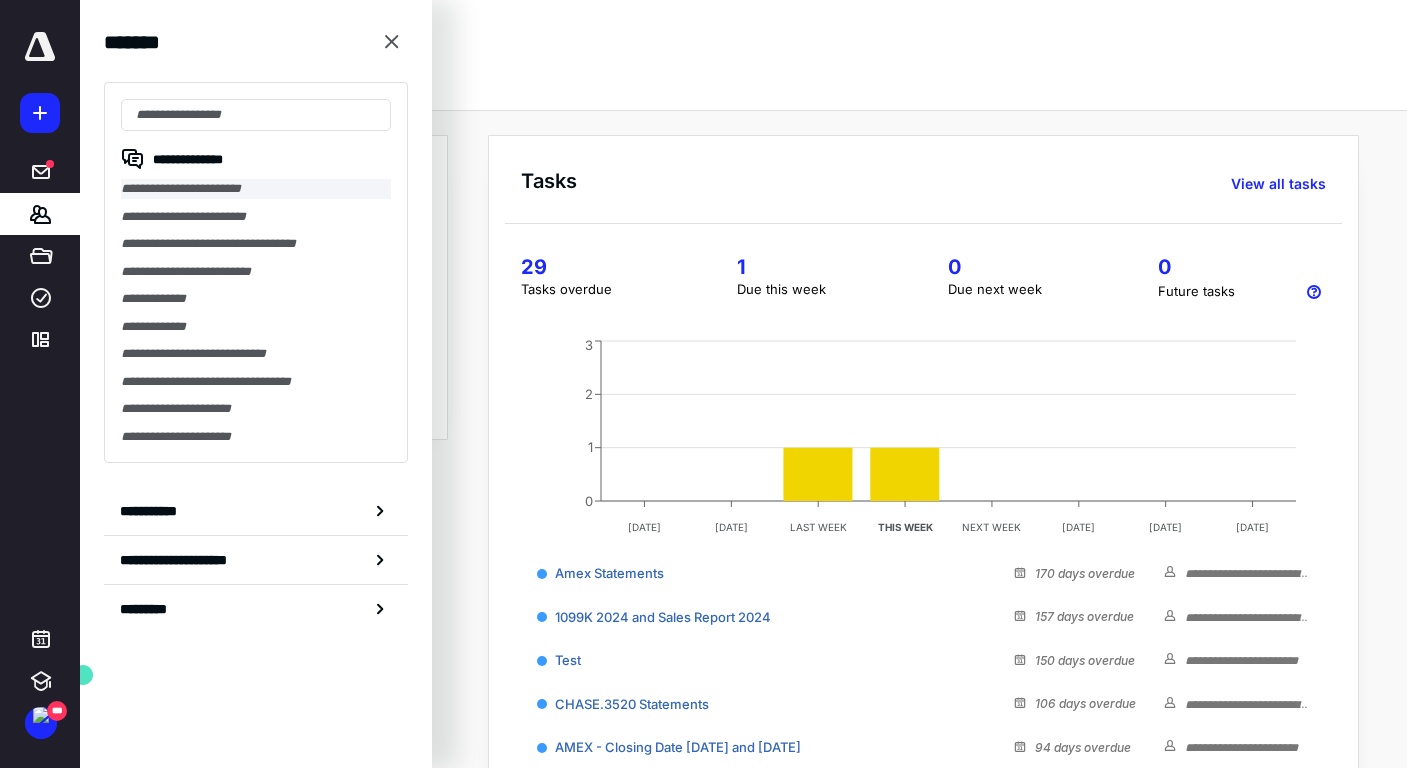 click on "**********" at bounding box center [256, 189] 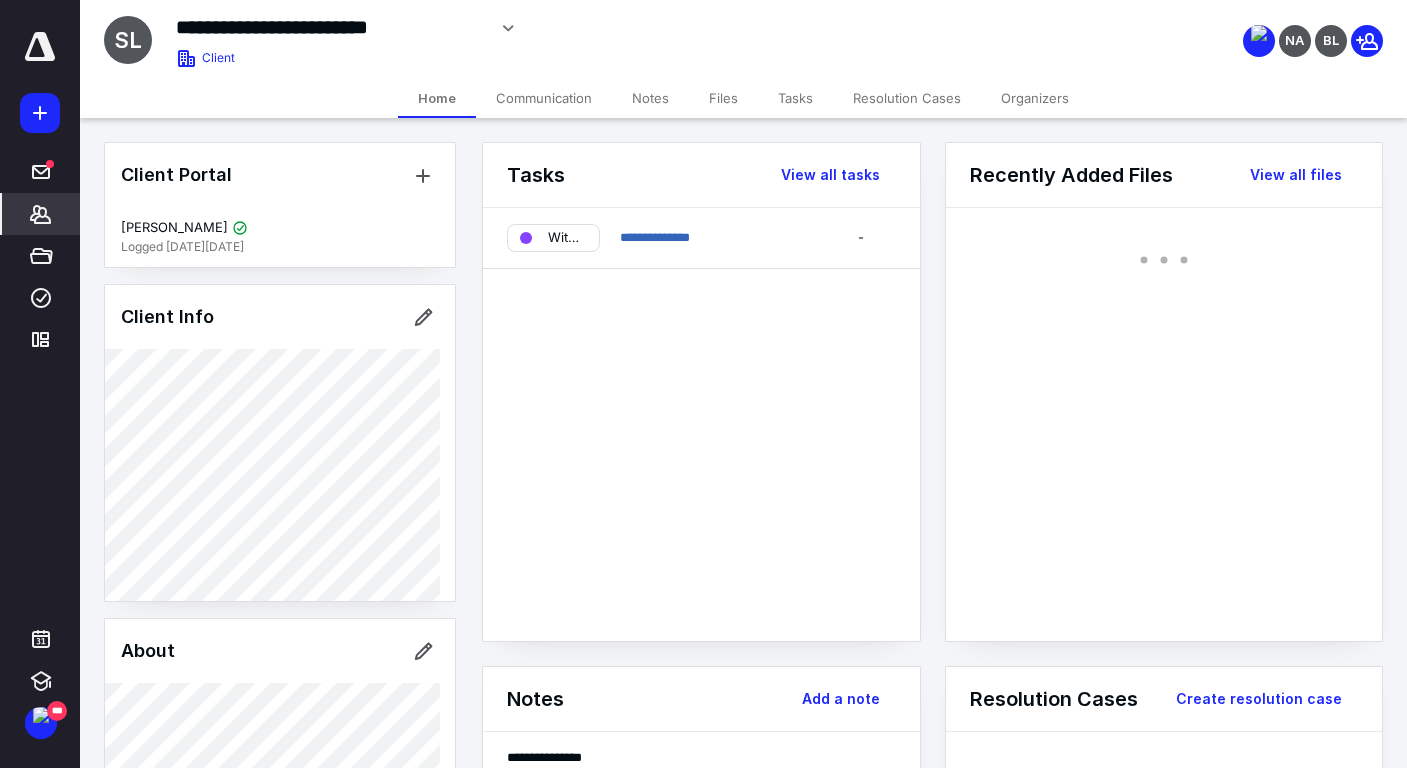 click on "Files" at bounding box center (723, 98) 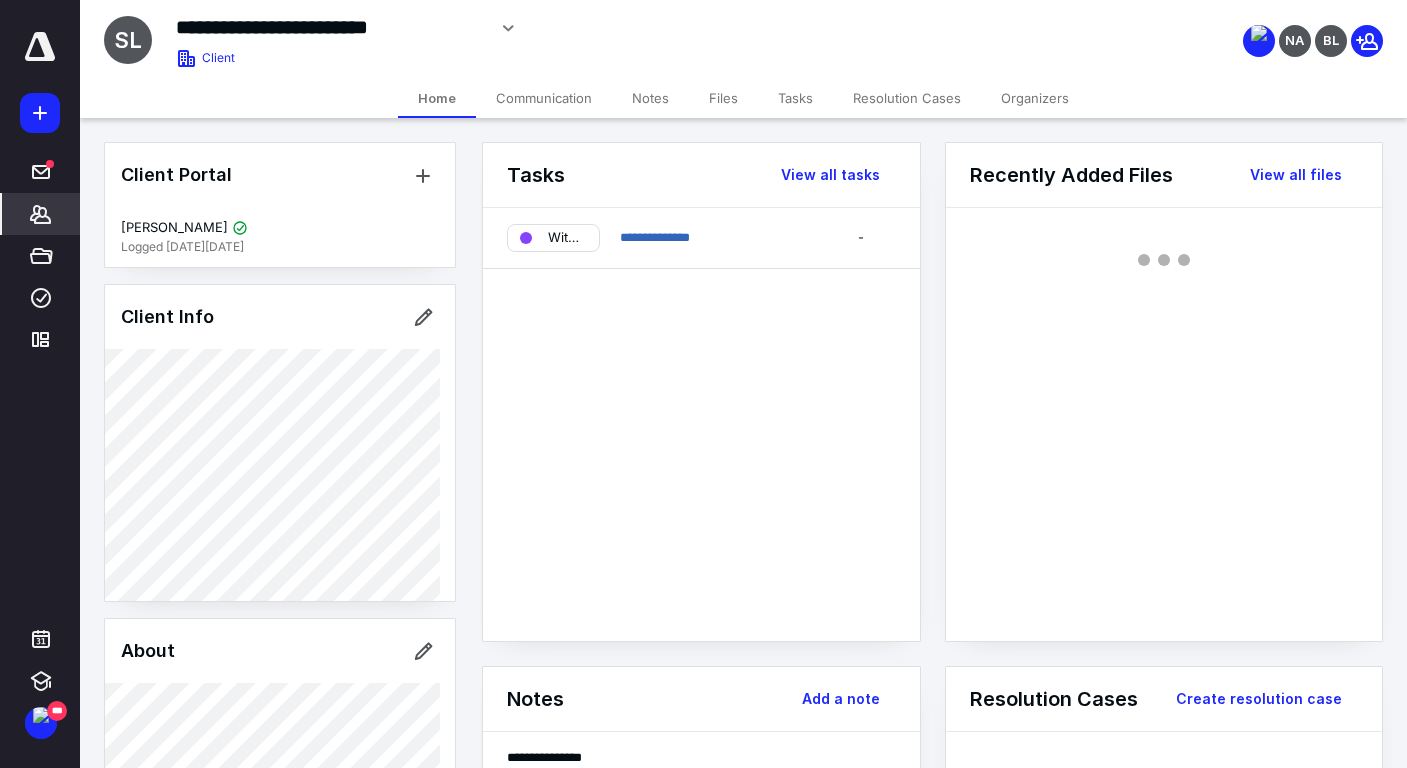click on "Files" at bounding box center [723, 98] 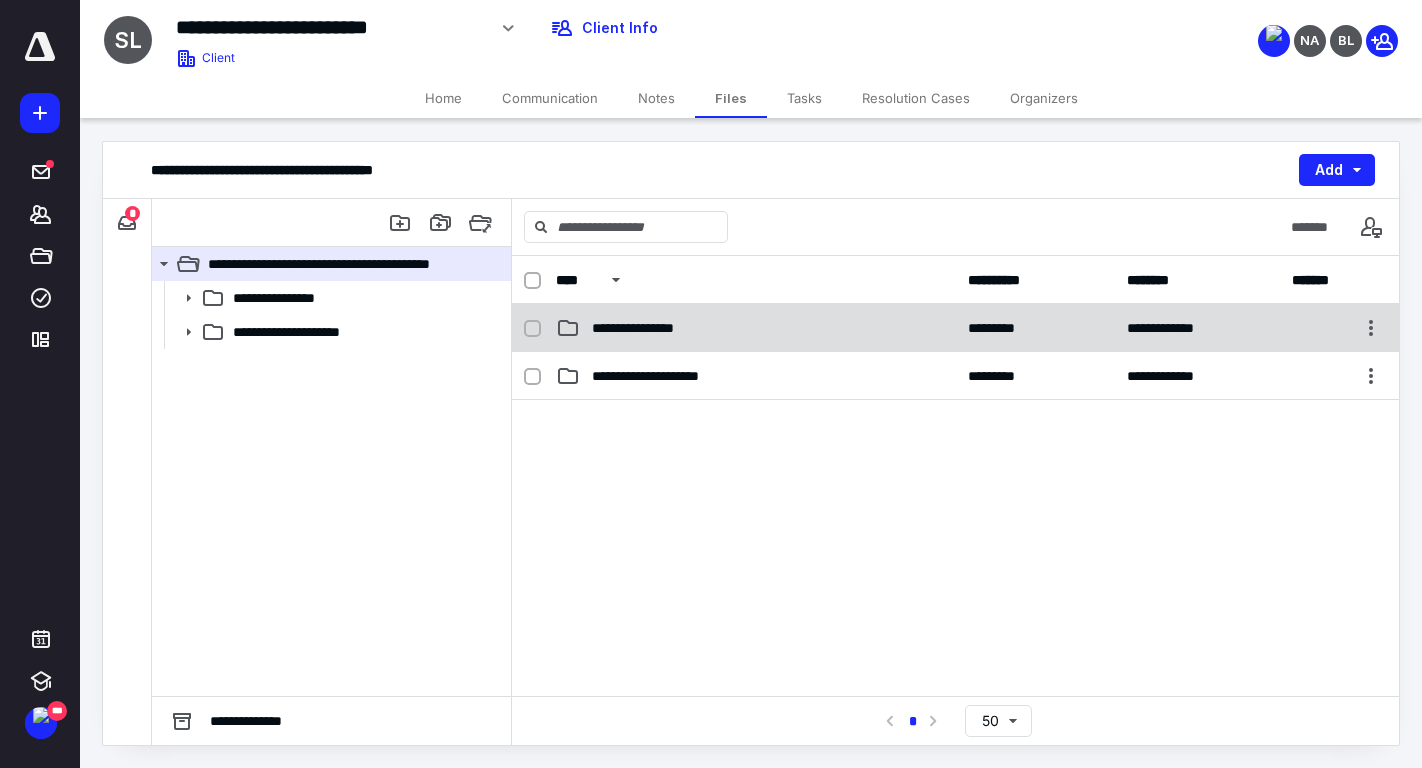 click on "**********" at bounding box center [756, 328] 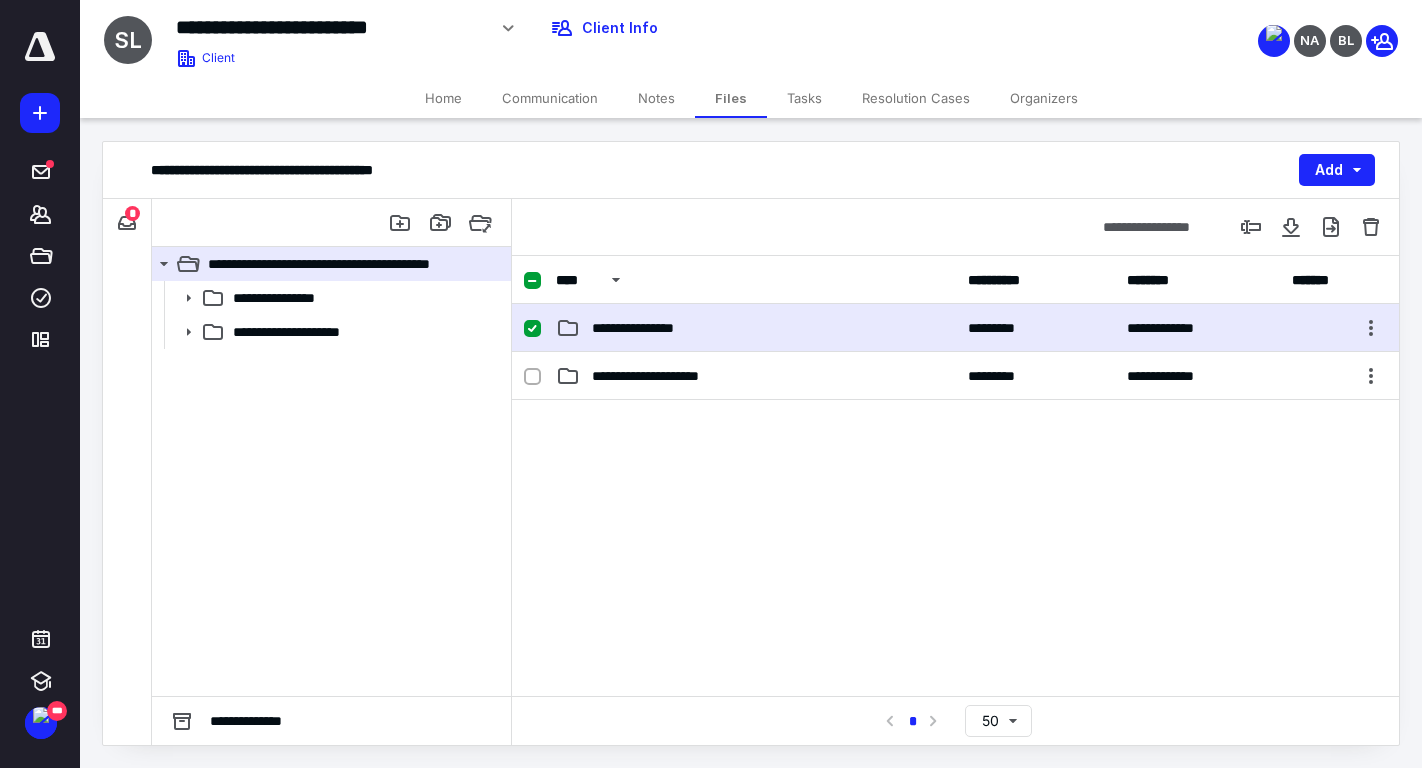 click on "**********" at bounding box center (756, 328) 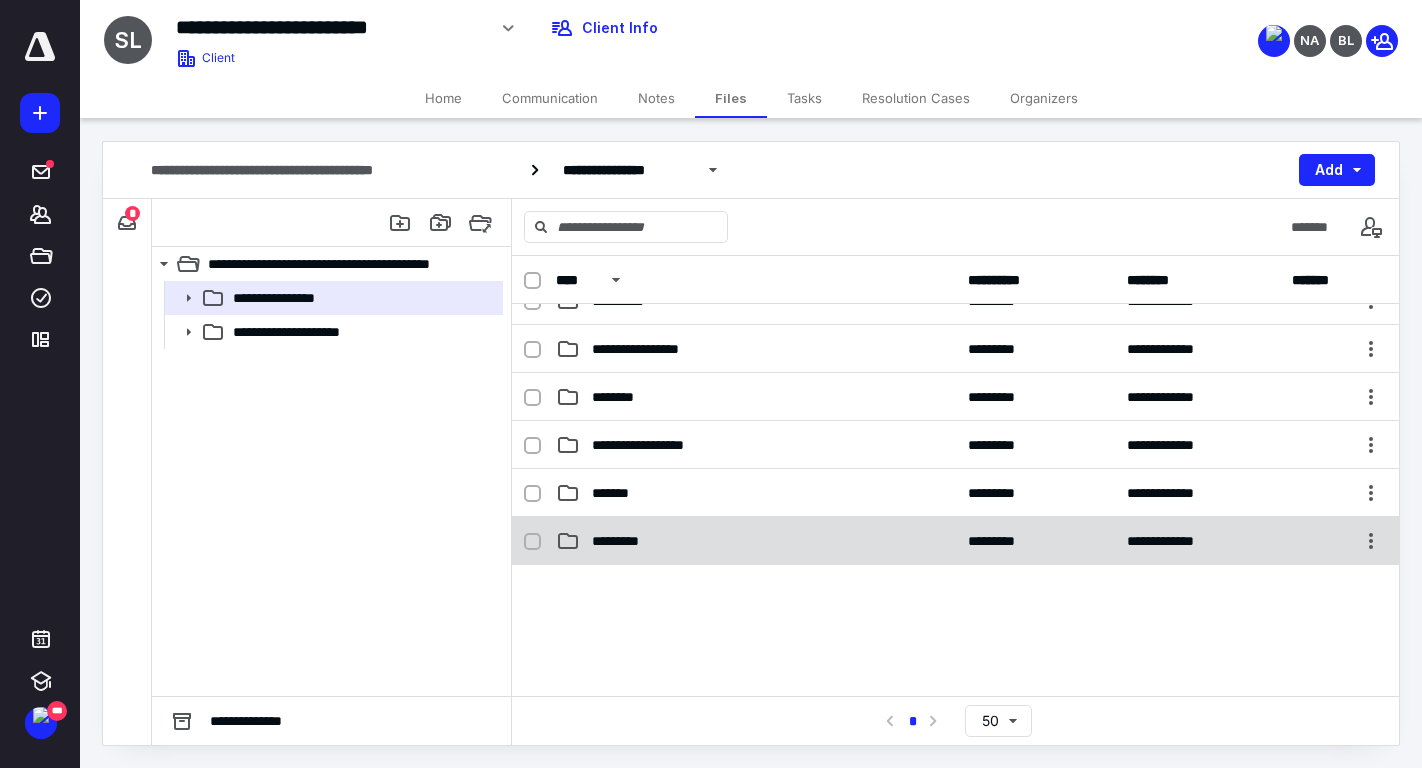 scroll, scrollTop: 148, scrollLeft: 0, axis: vertical 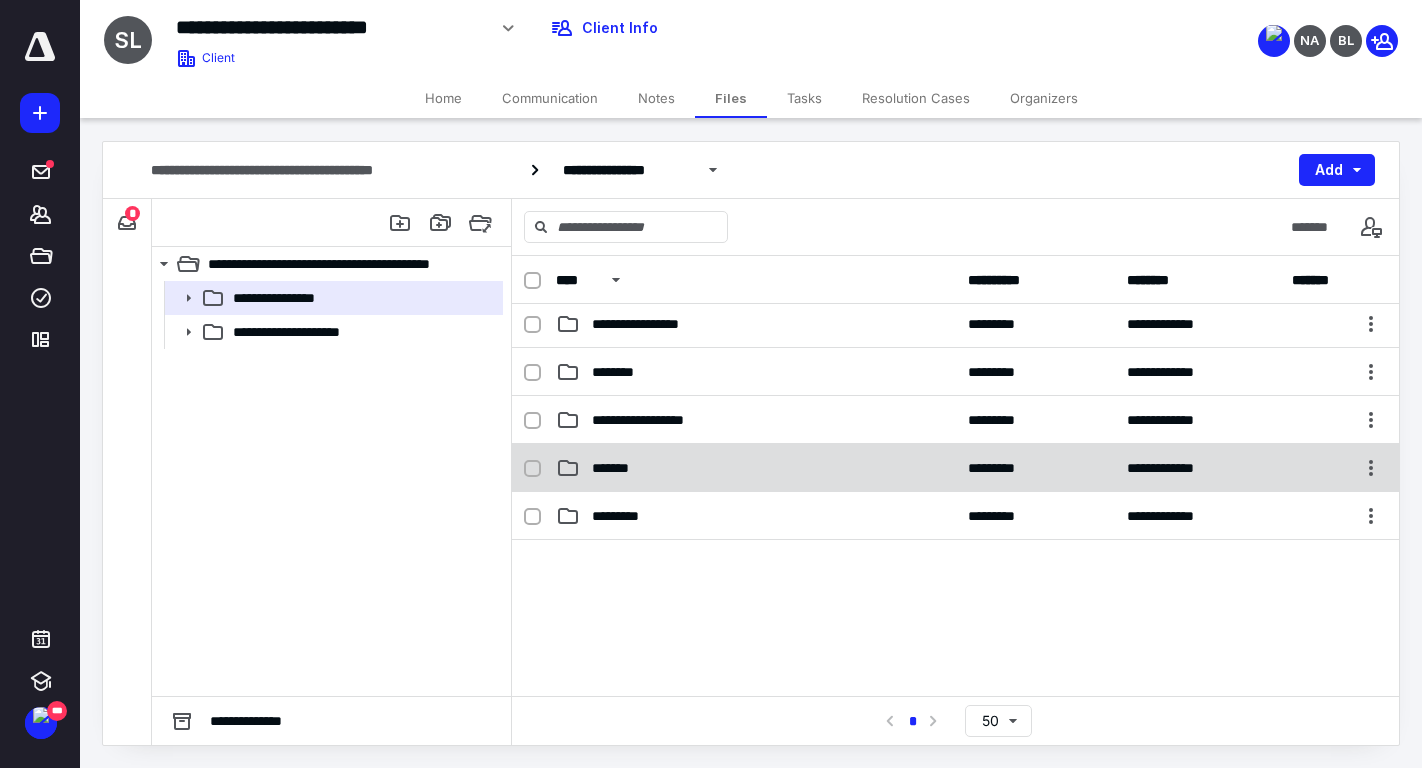 click on "*******" at bounding box center [756, 468] 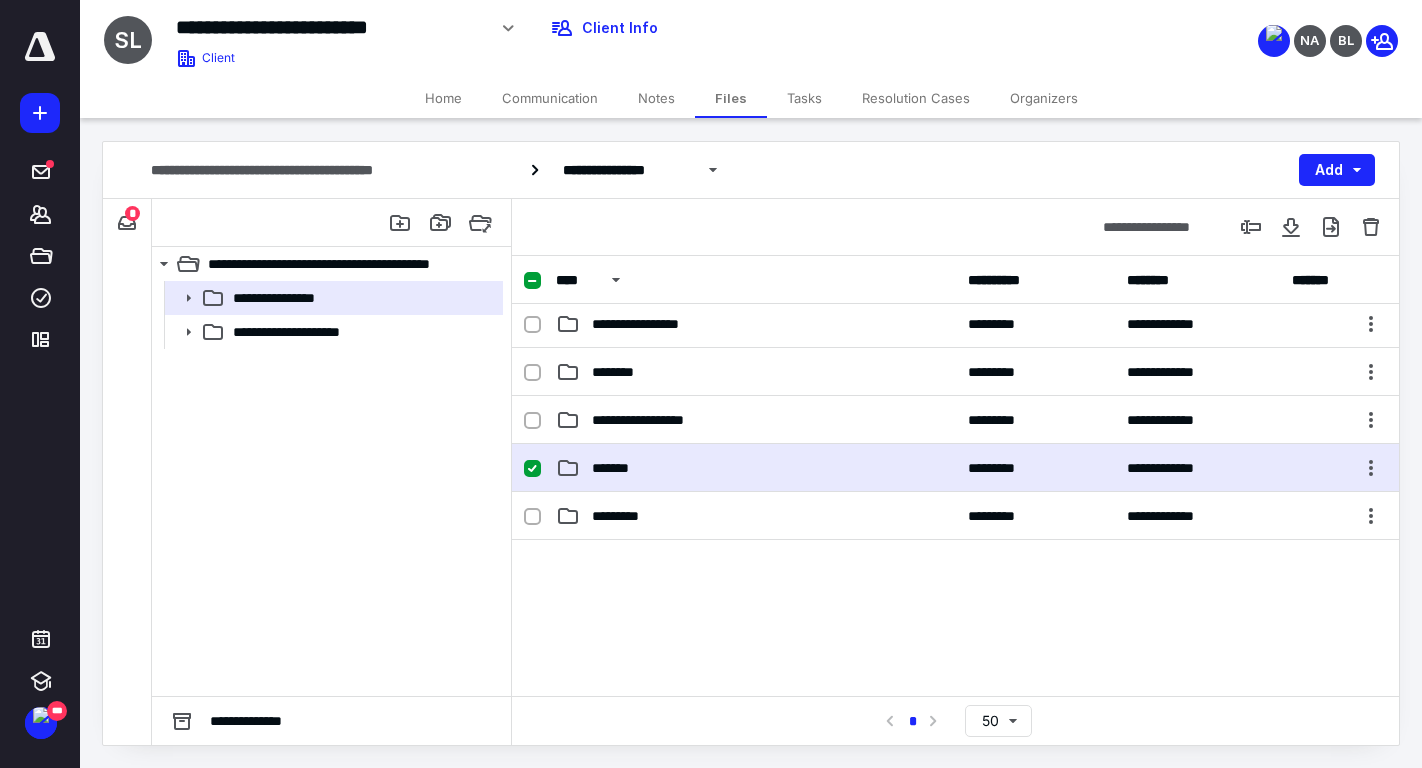 click on "*******" at bounding box center [756, 468] 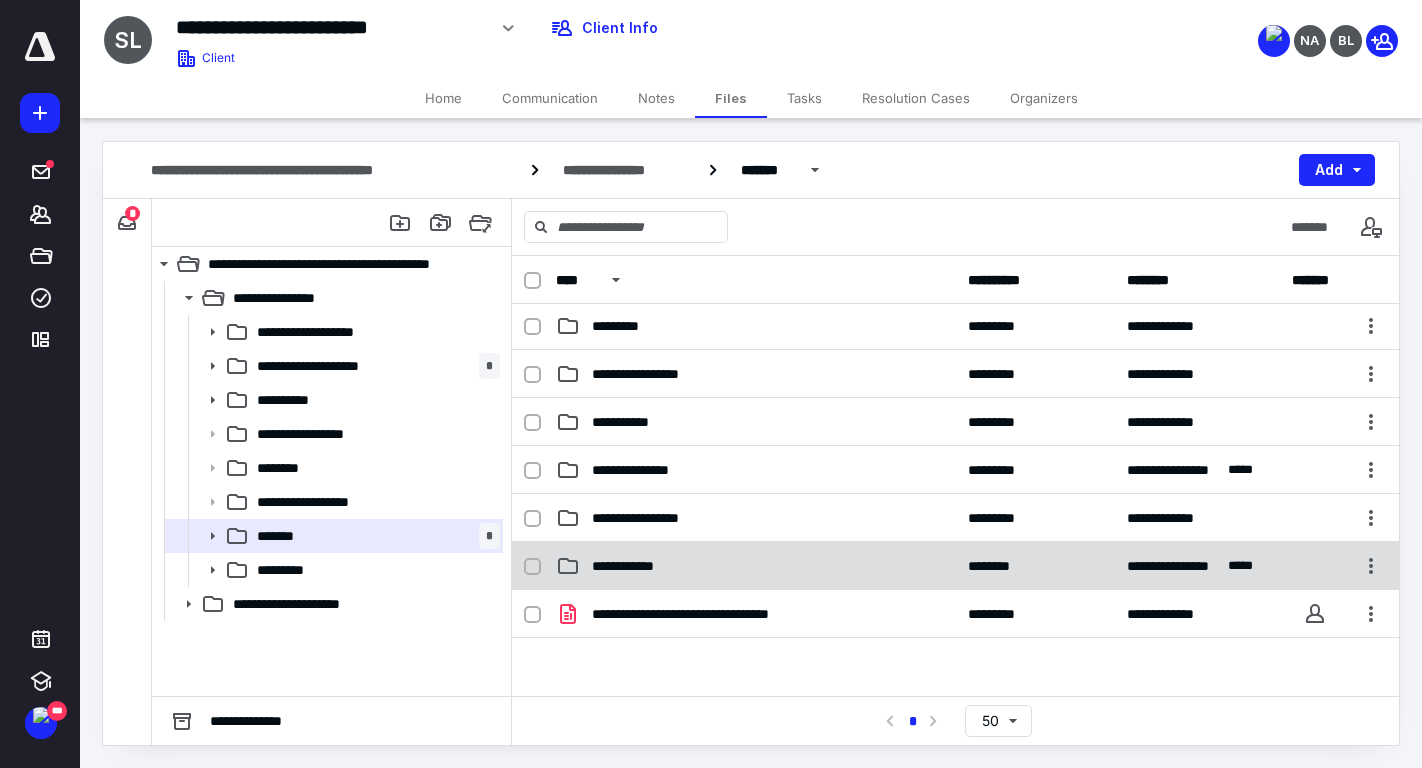 scroll, scrollTop: 67, scrollLeft: 0, axis: vertical 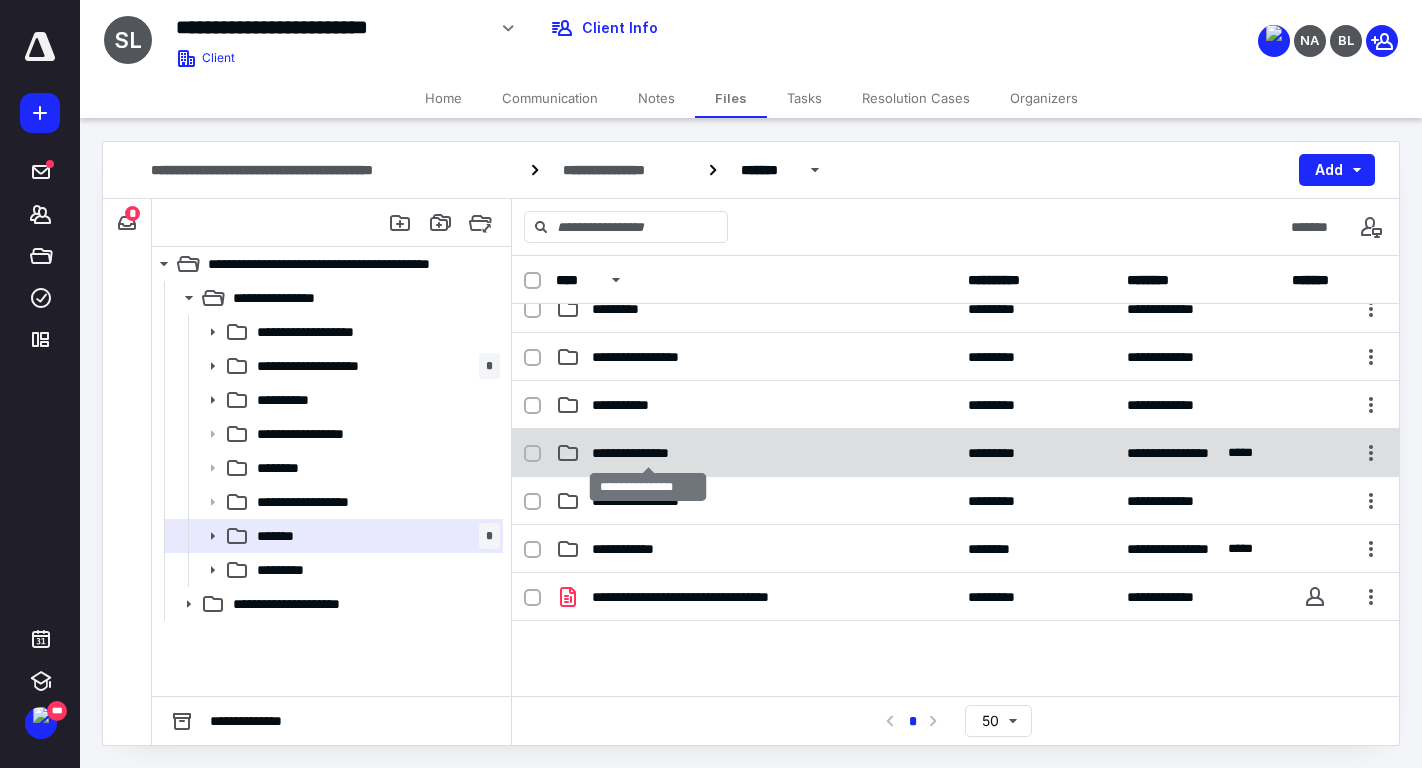 click on "**********" at bounding box center [648, 453] 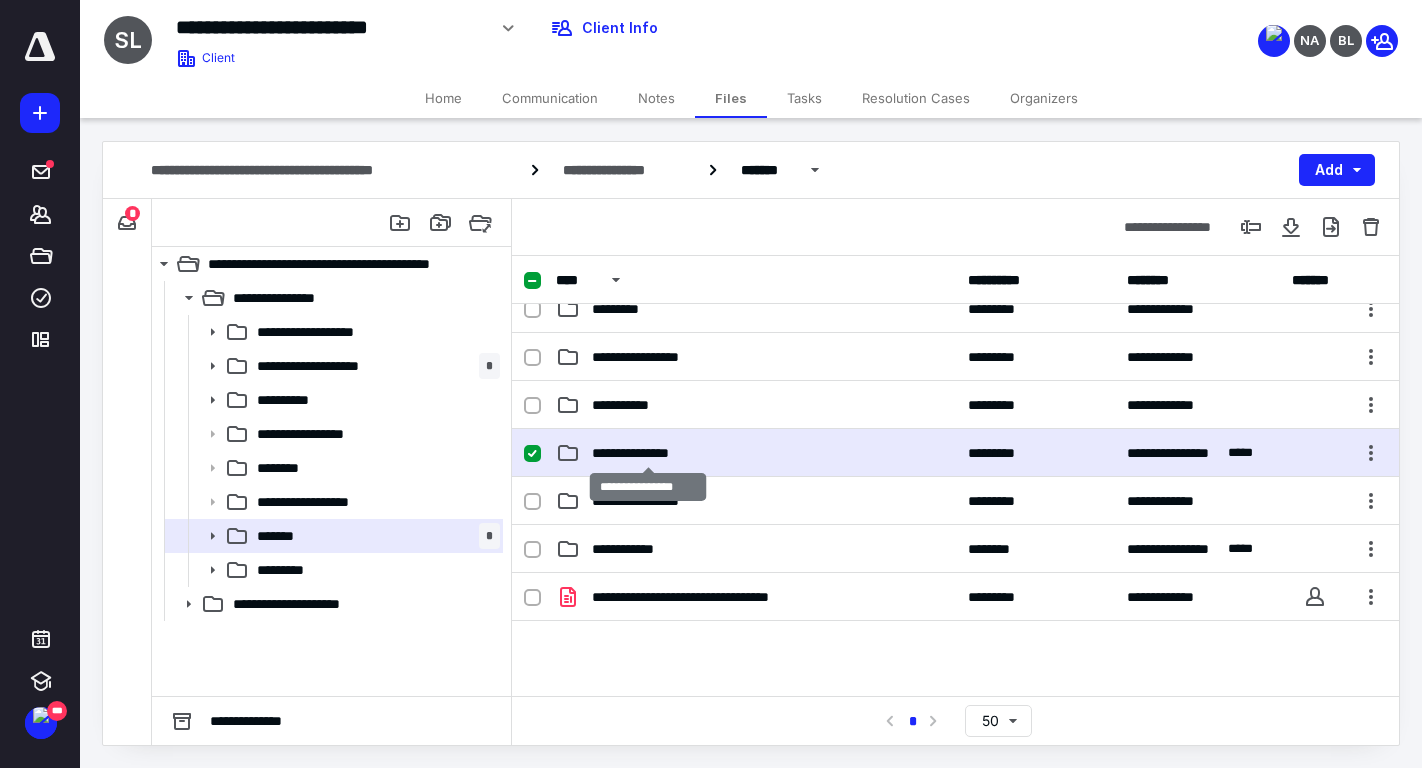 click on "**********" at bounding box center (648, 453) 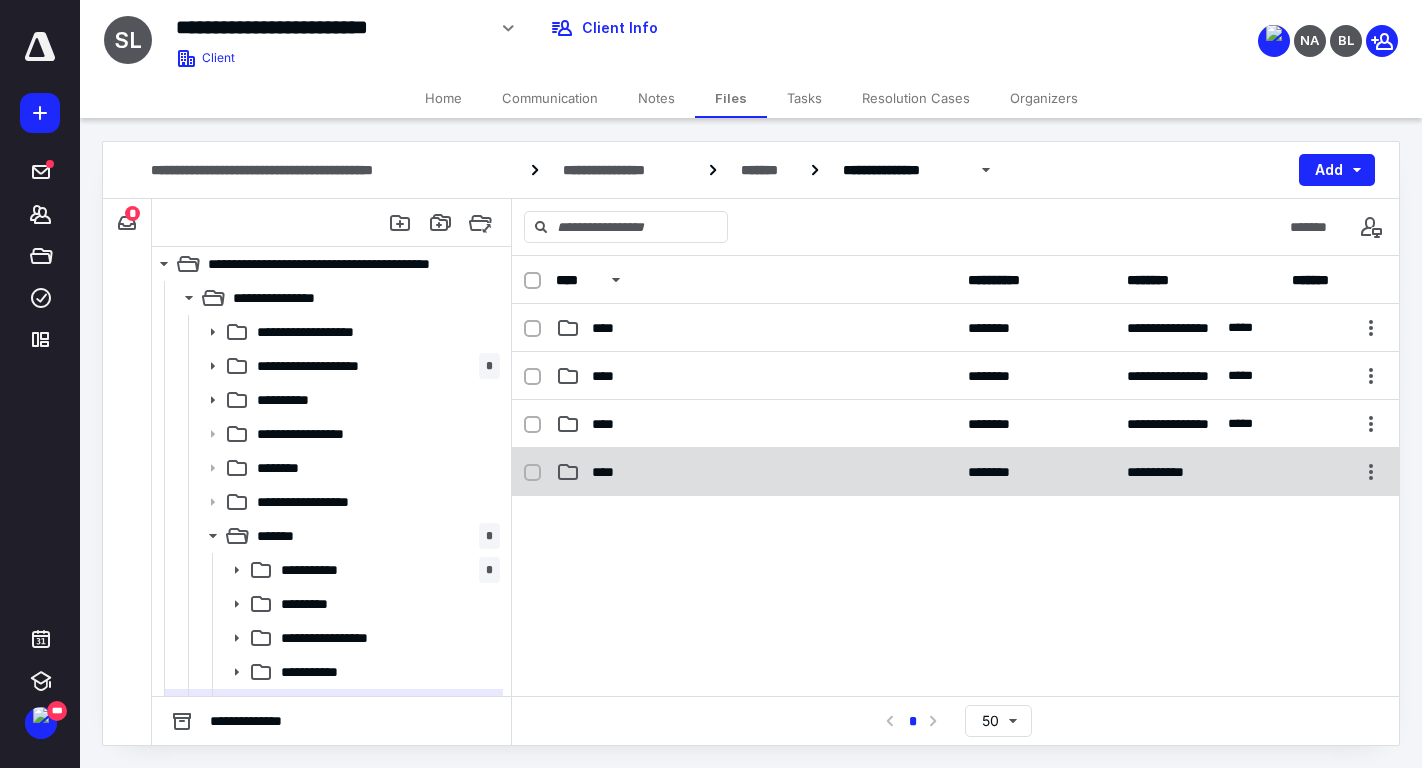 click on "****" at bounding box center [756, 472] 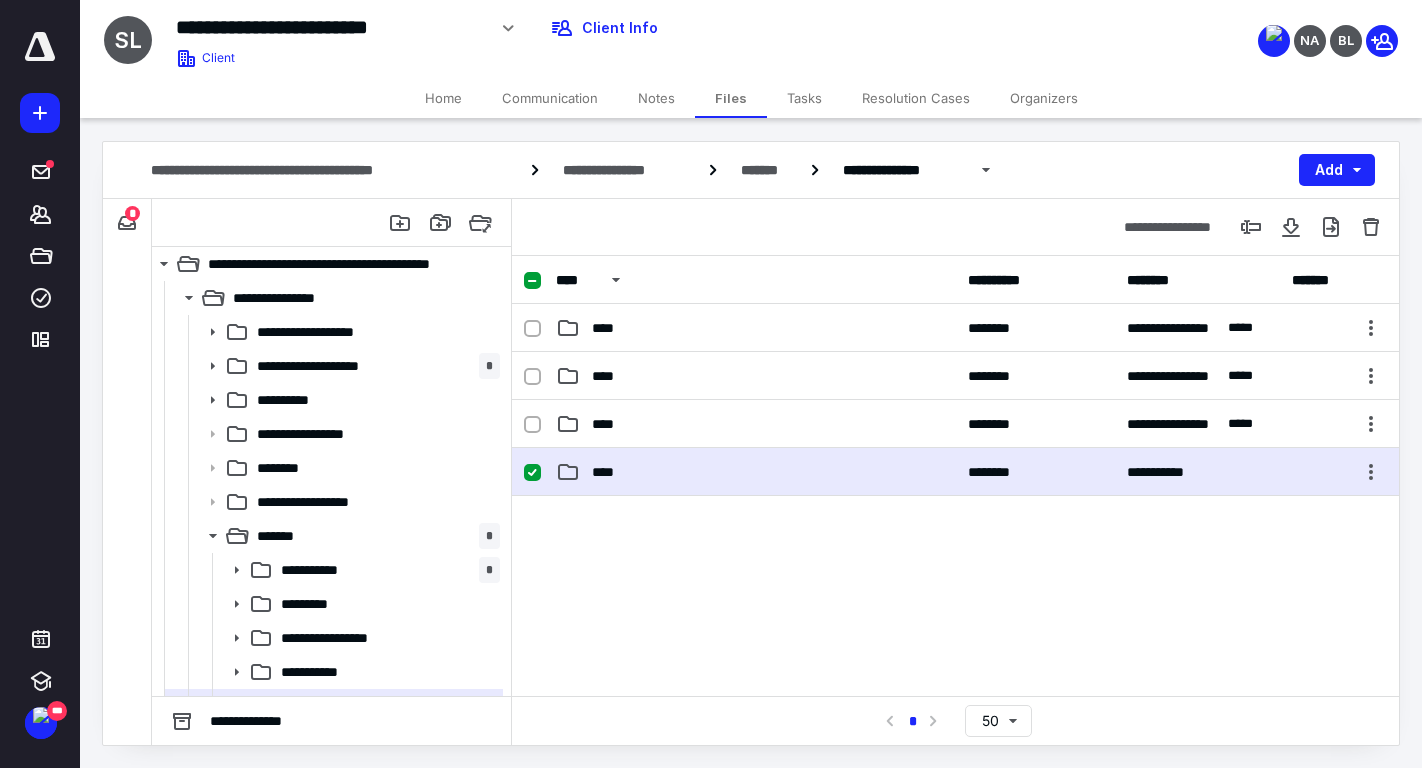 click on "****" at bounding box center (756, 472) 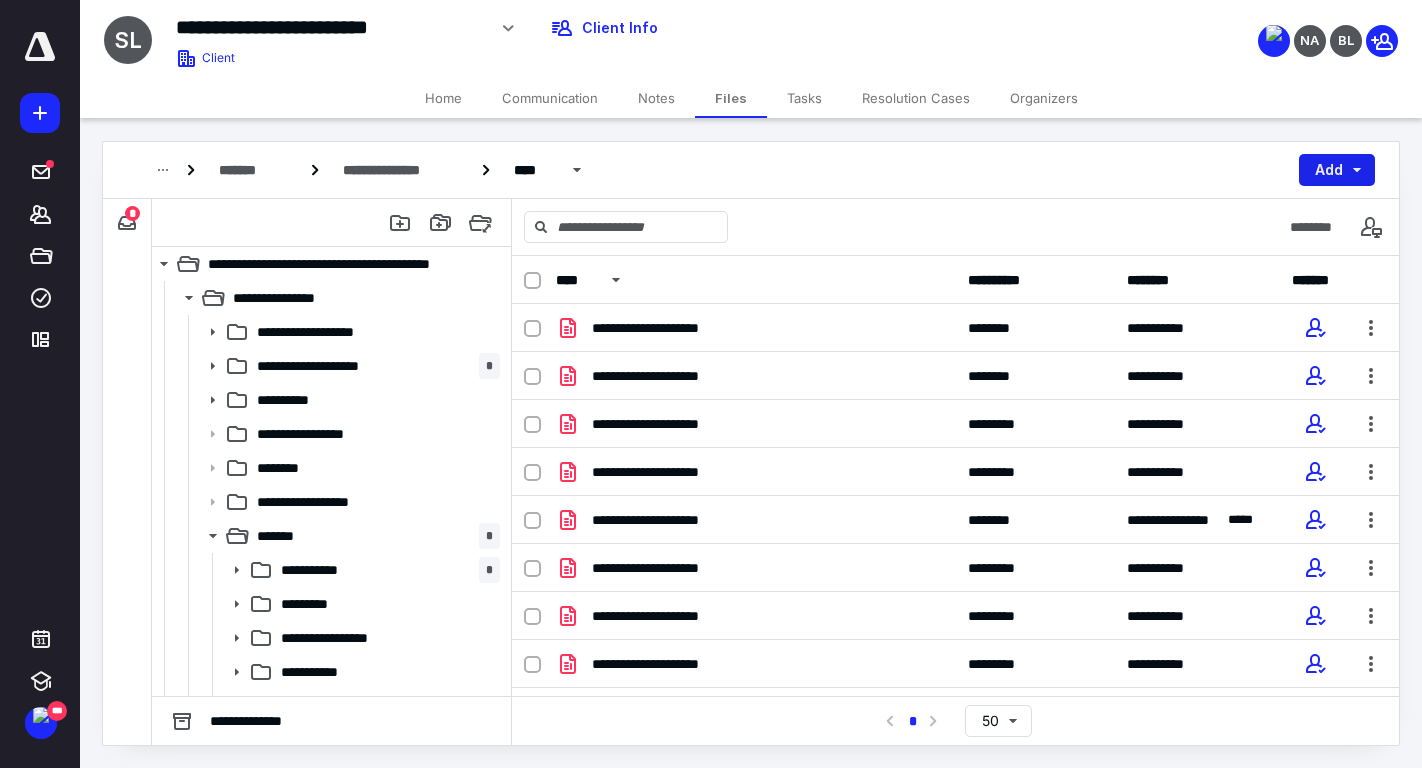 click on "Add" at bounding box center [1337, 170] 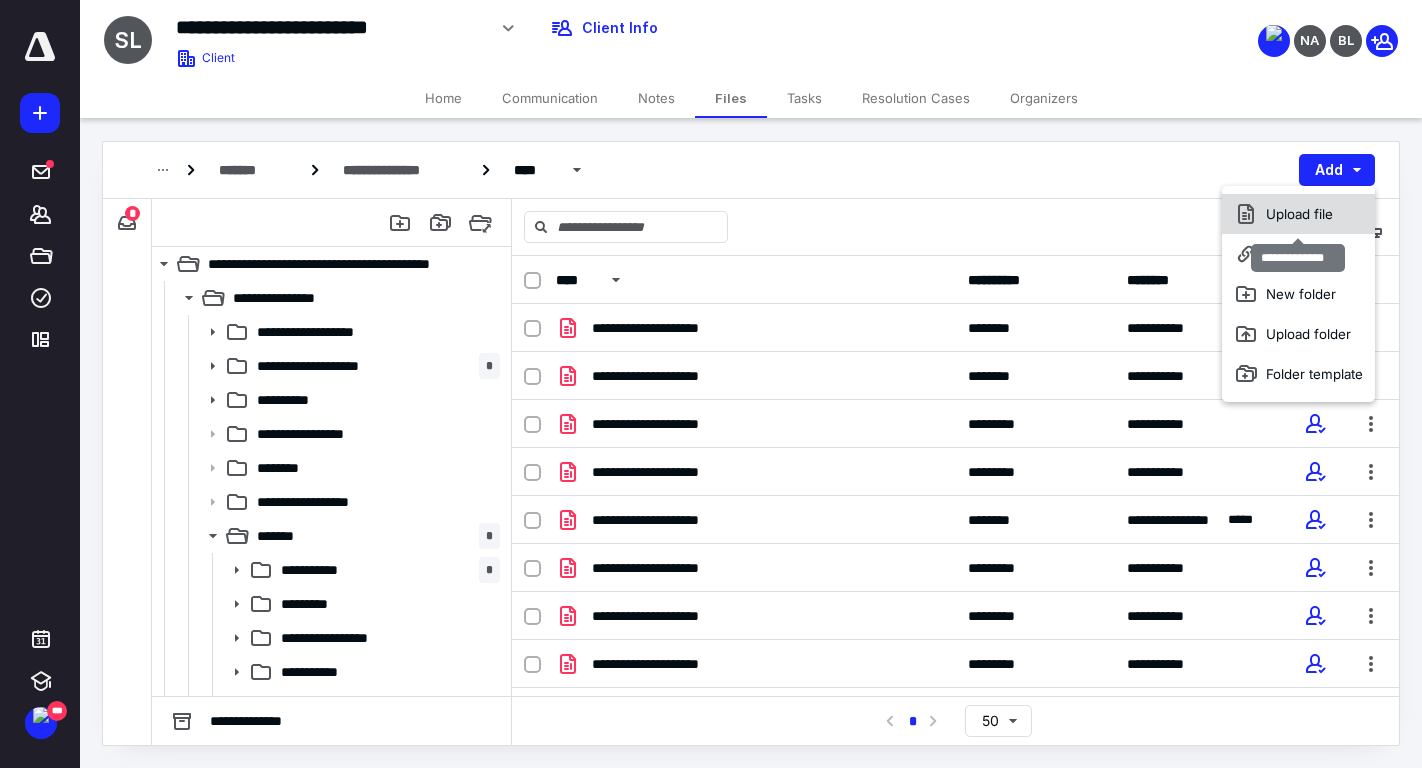 click on "Upload file" at bounding box center [1298, 214] 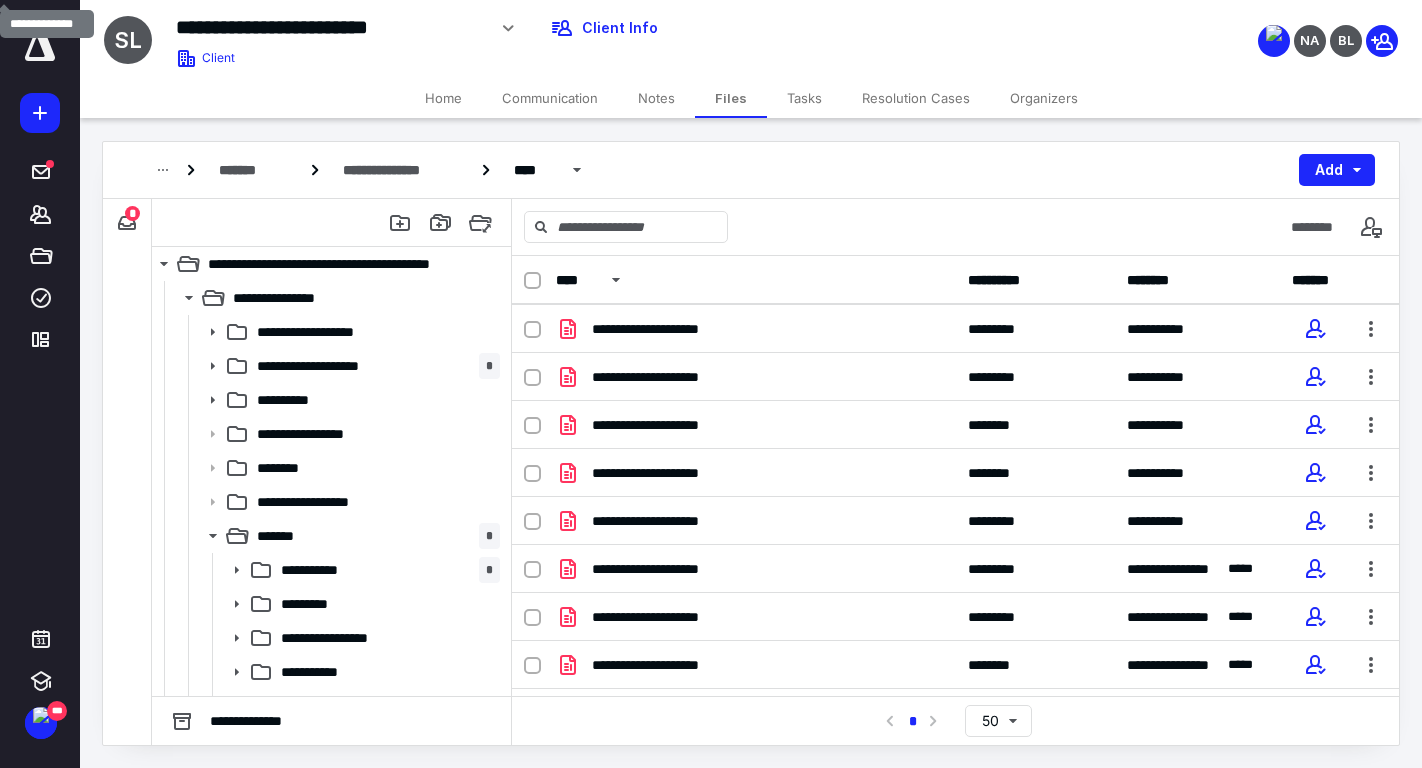 scroll, scrollTop: 904, scrollLeft: 0, axis: vertical 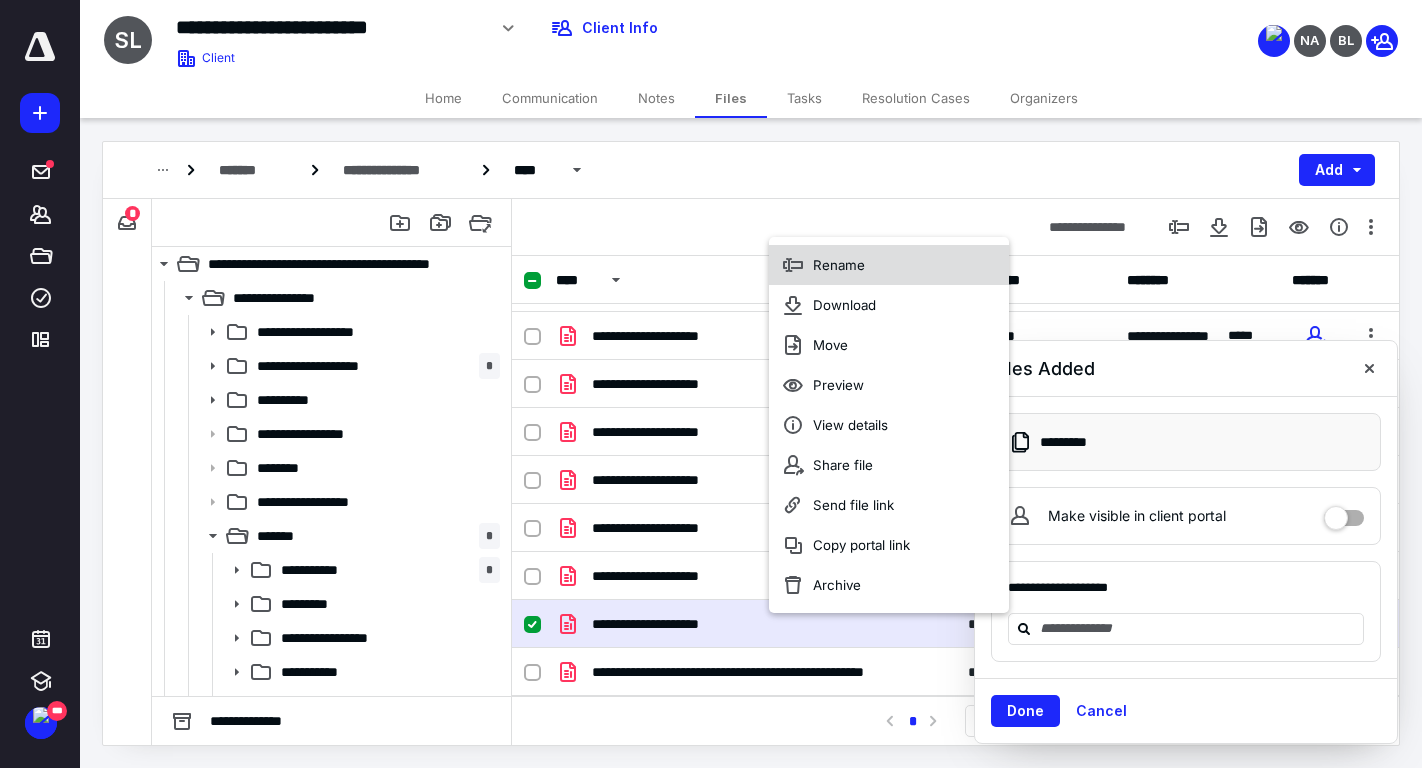 click on "Rename" at bounding box center (889, 265) 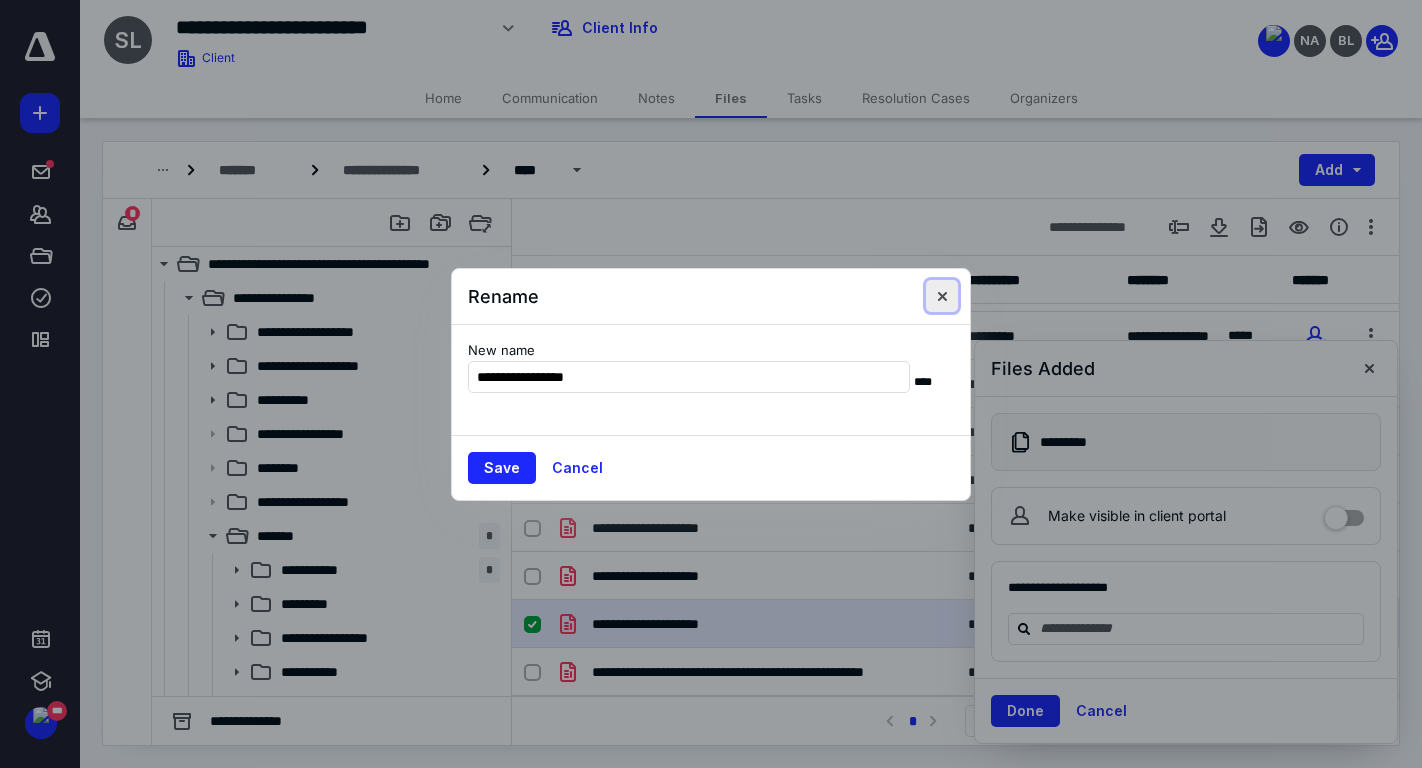 click at bounding box center (942, 296) 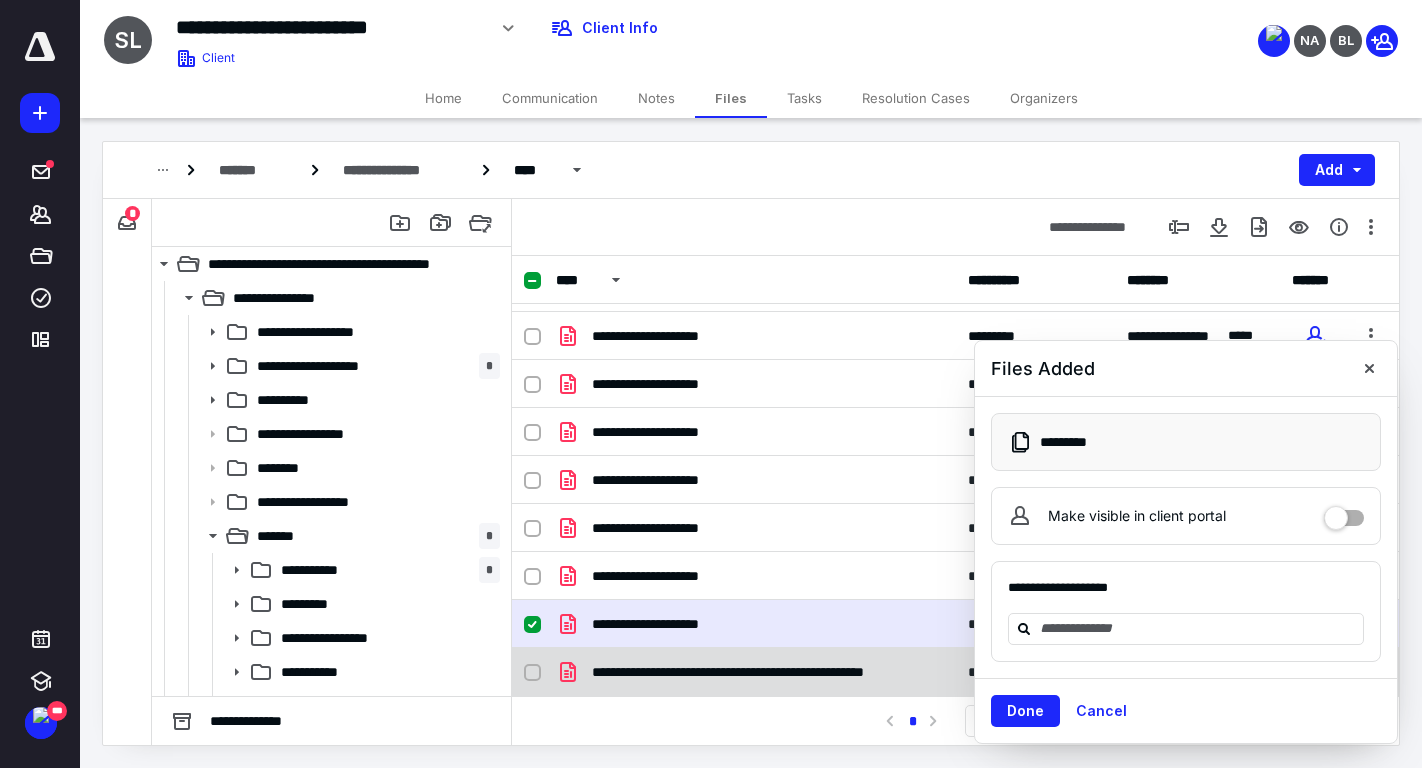 checkbox on "false" 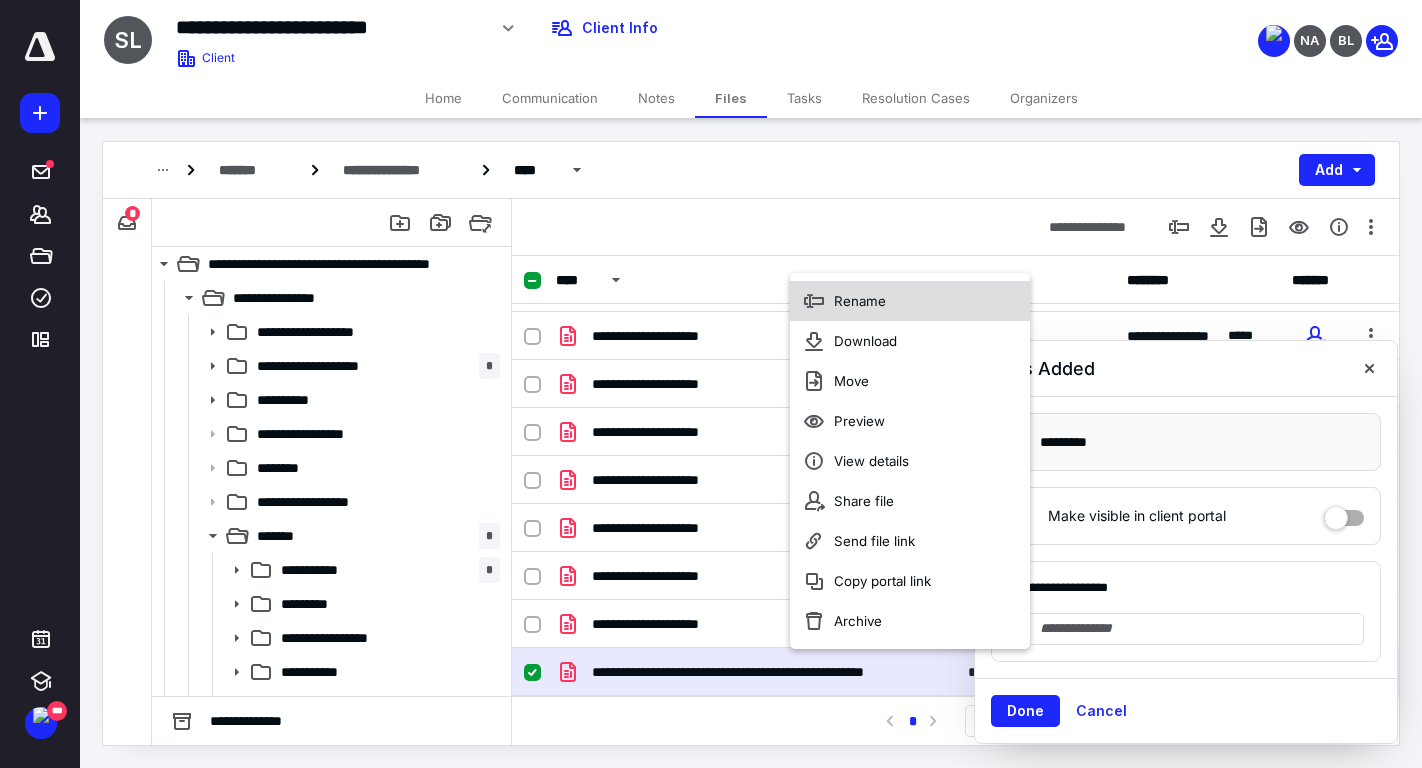 click on "Rename" at bounding box center (910, 301) 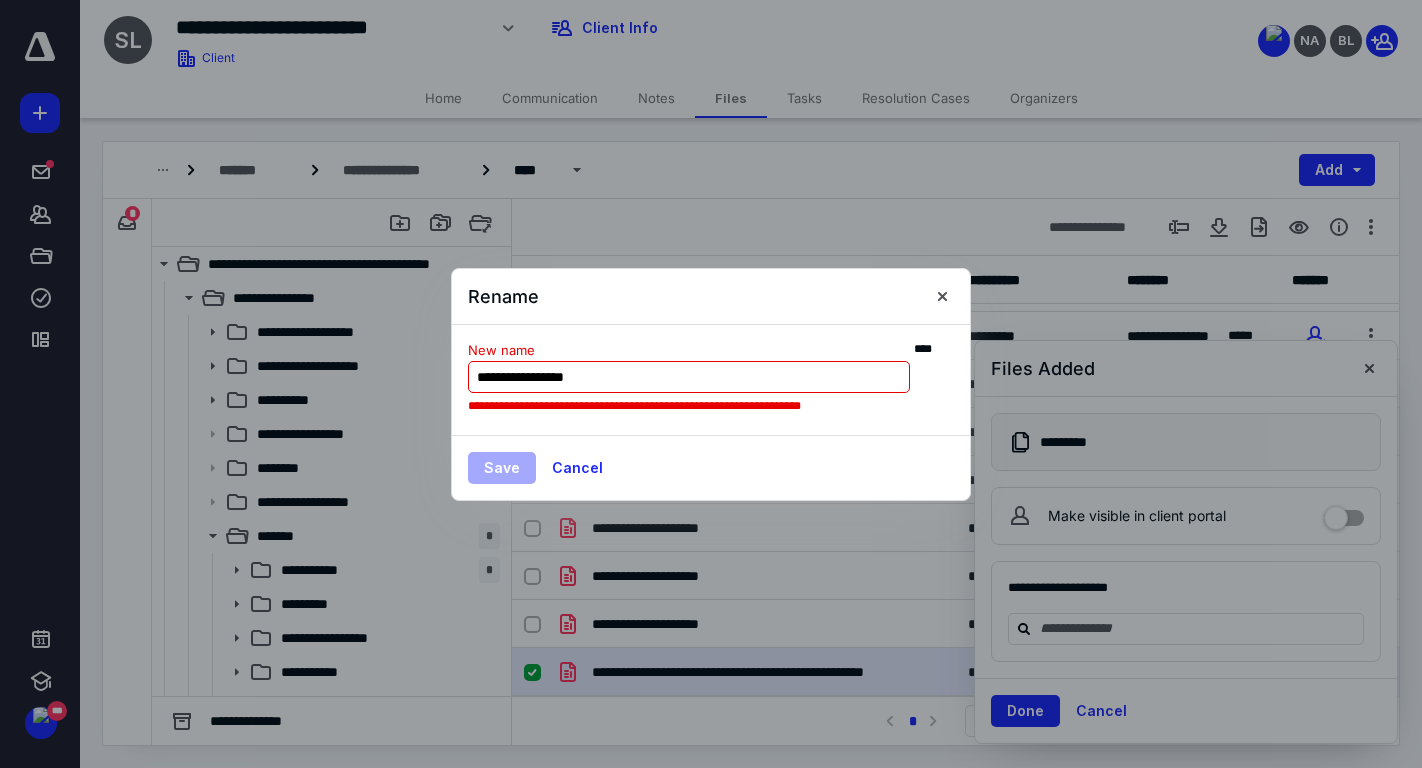 click on "**********" at bounding box center (689, 377) 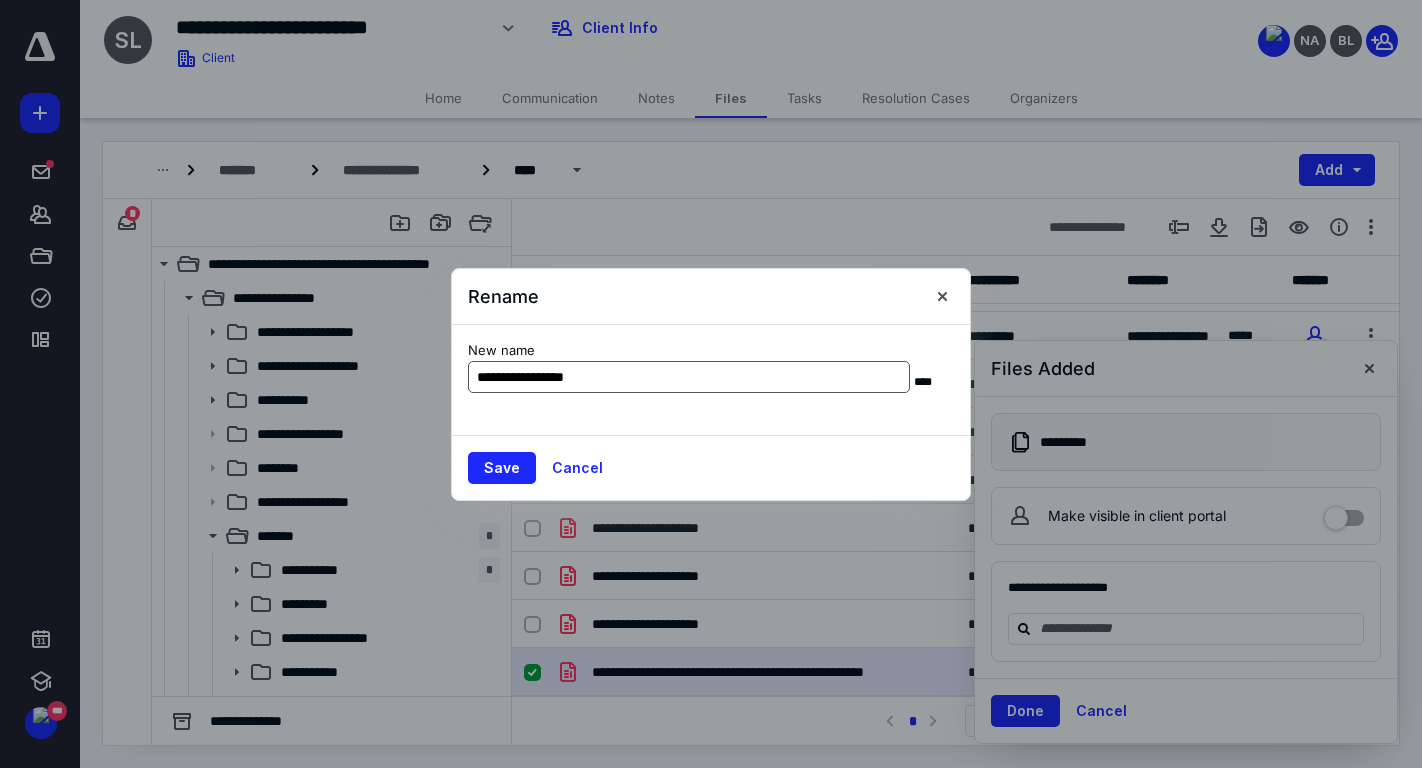 type on "**********" 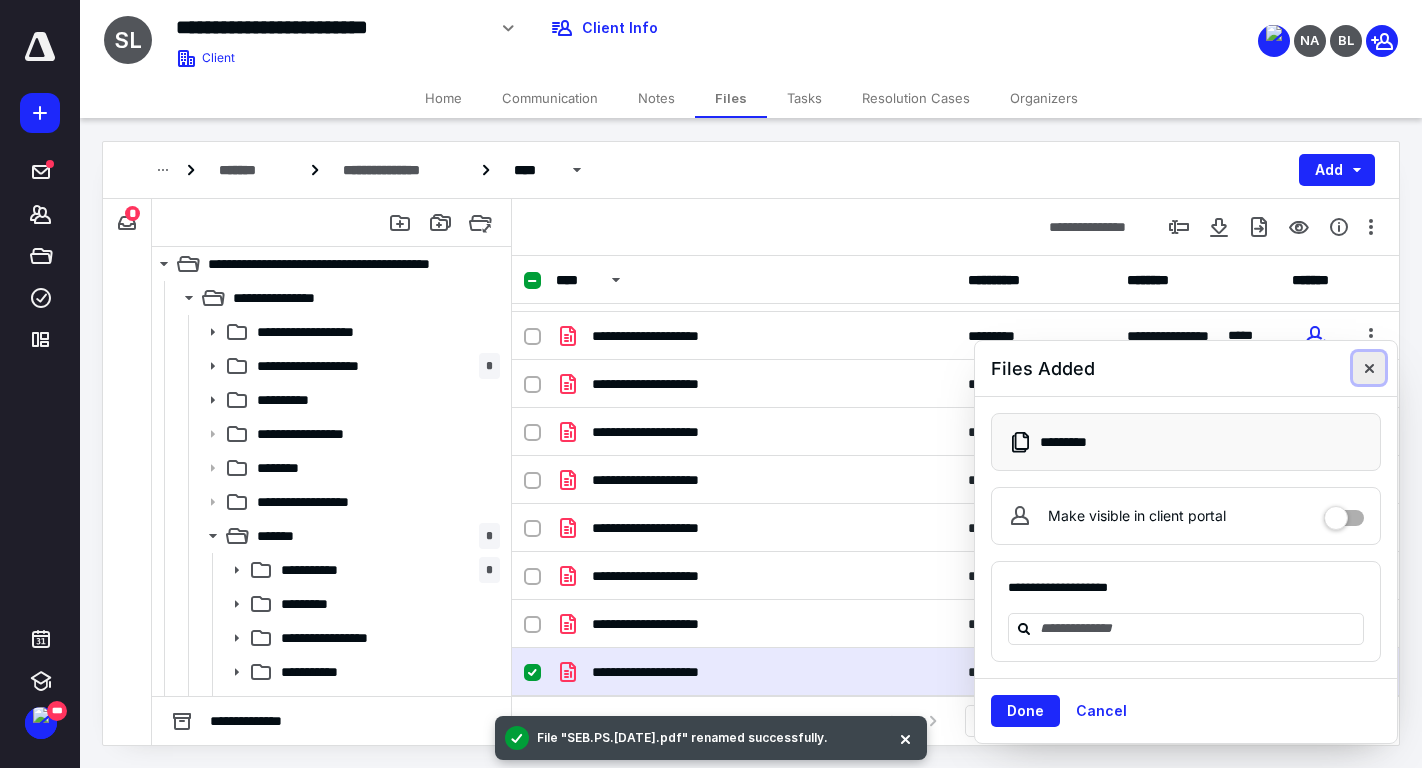 click at bounding box center [1369, 368] 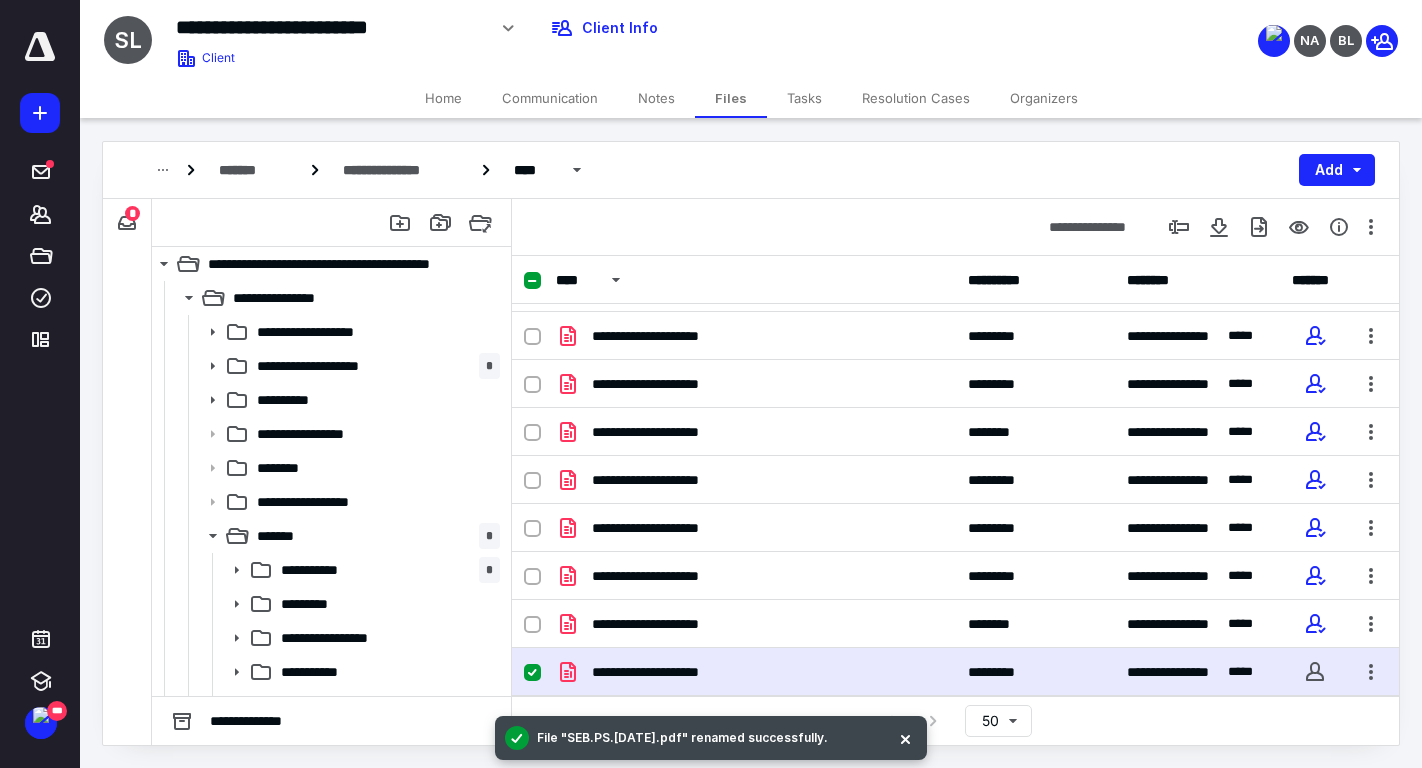 click on "**********" at bounding box center (955, 672) 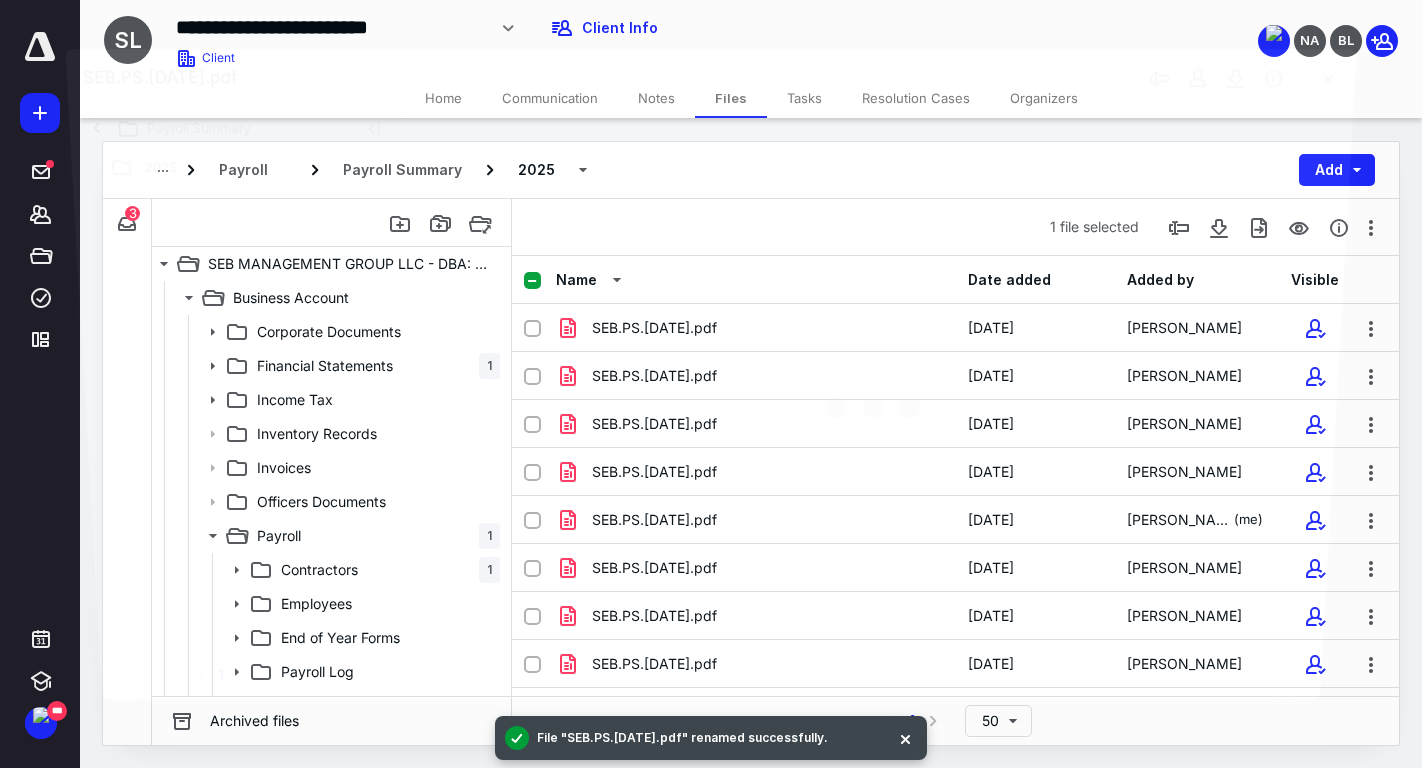 scroll, scrollTop: 904, scrollLeft: 0, axis: vertical 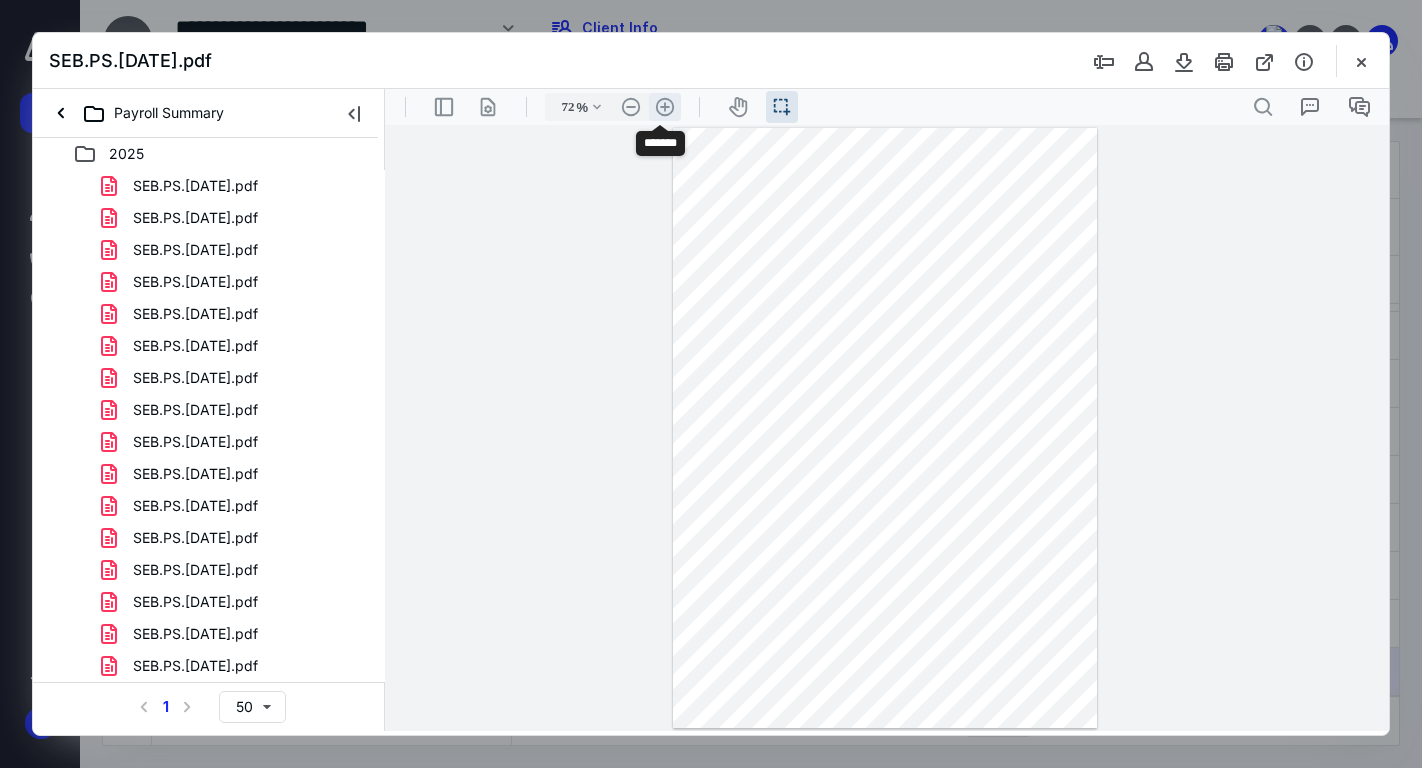 click on ".cls-1{fill:#abb0c4;} icon - header - zoom - in - line" at bounding box center (665, 107) 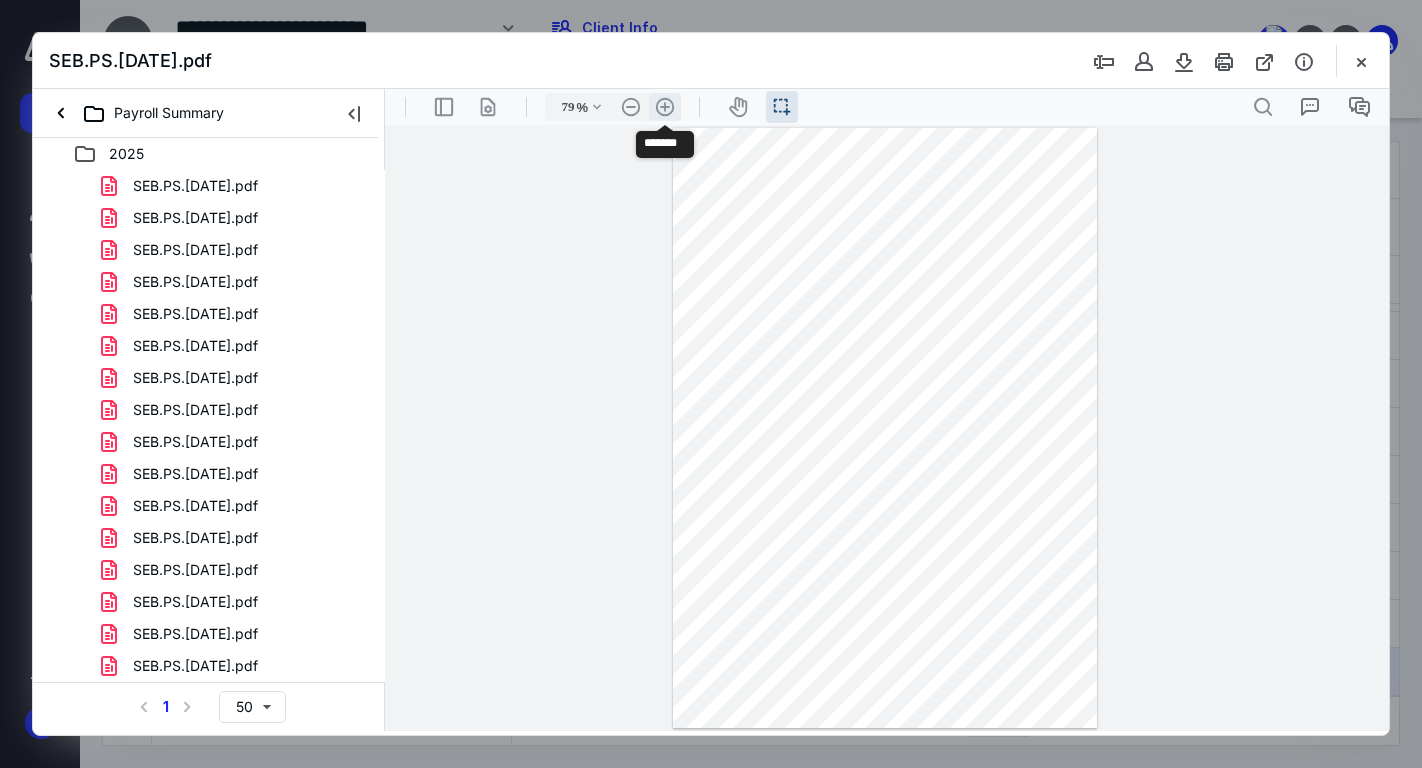 click on ".cls-1{fill:#abb0c4;} icon - header - zoom - in - line" at bounding box center (665, 107) 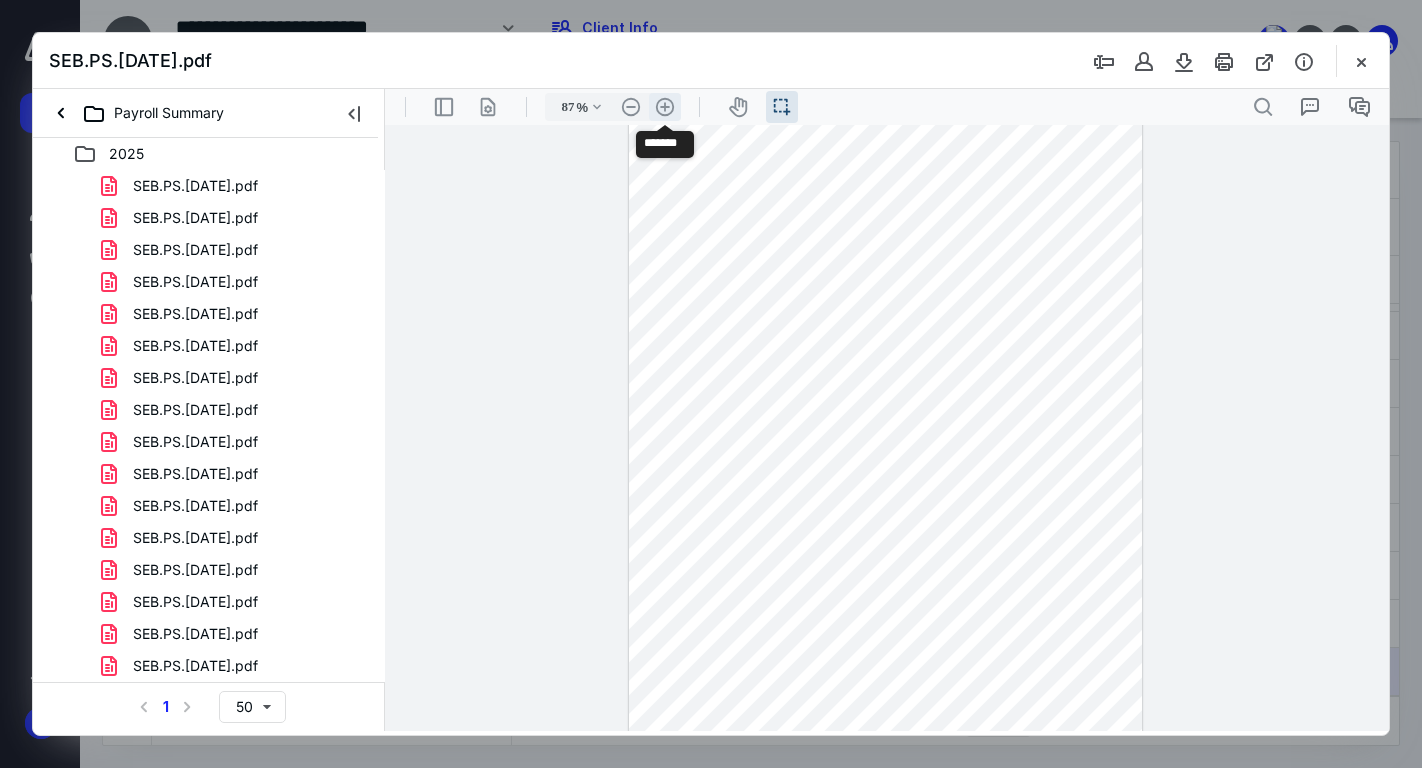 click on ".cls-1{fill:#abb0c4;} icon - header - zoom - in - line" at bounding box center [665, 107] 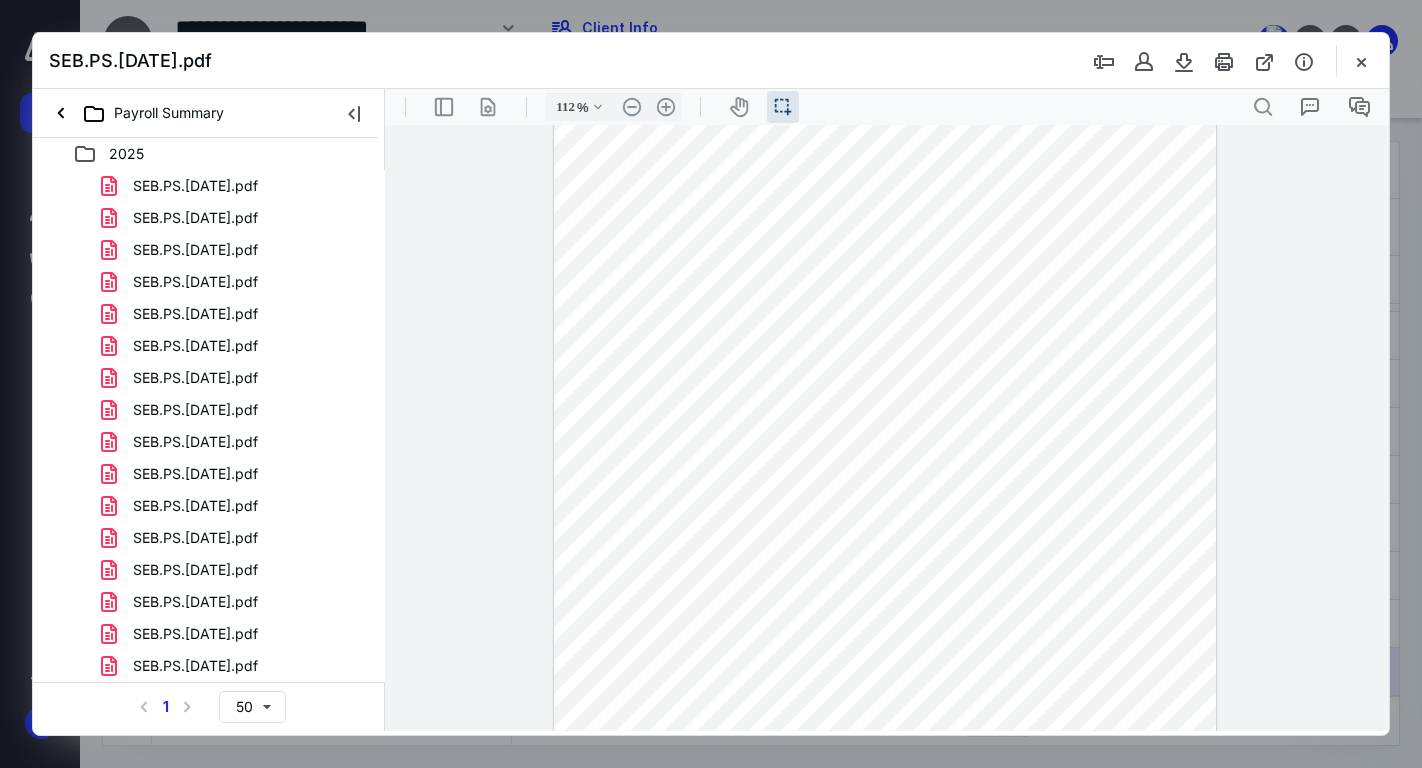 scroll, scrollTop: 77, scrollLeft: 0, axis: vertical 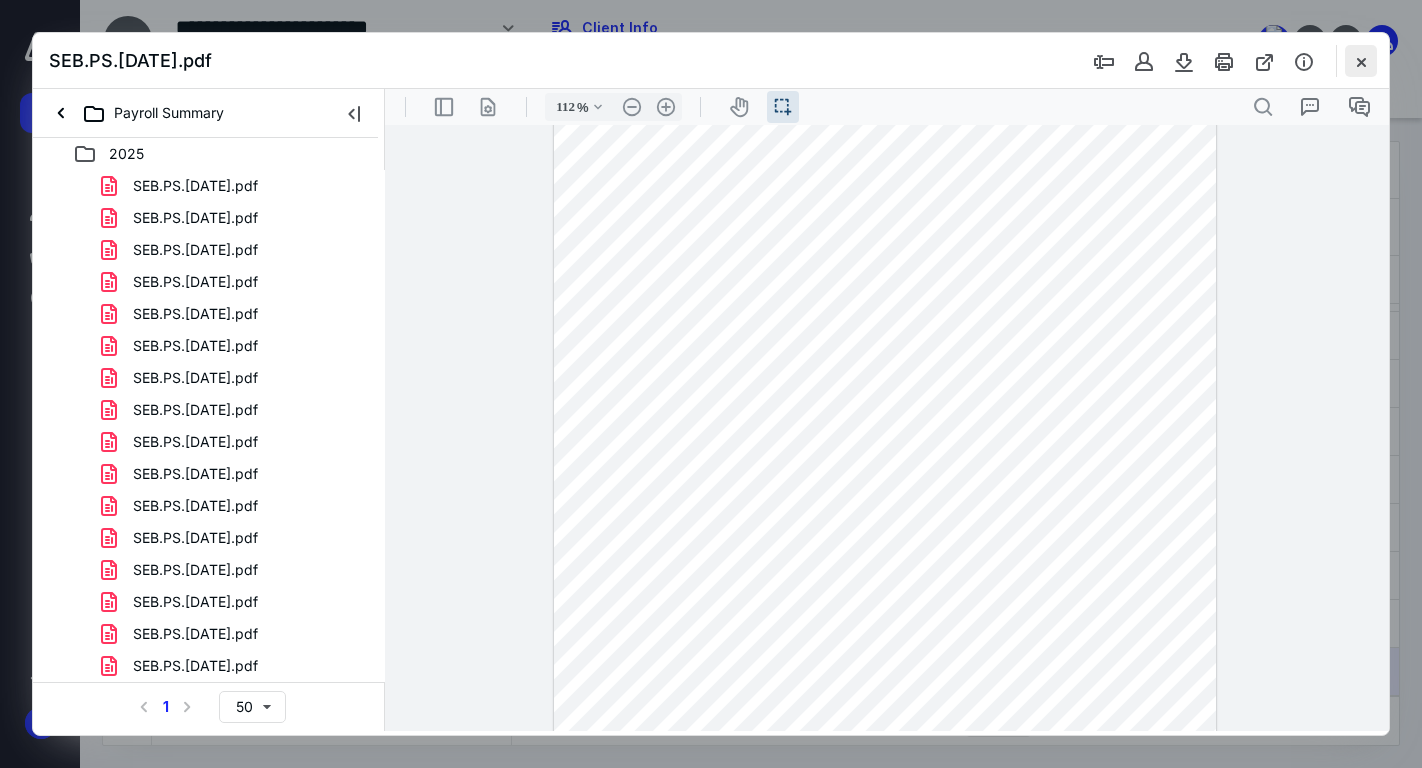 click at bounding box center (1361, 61) 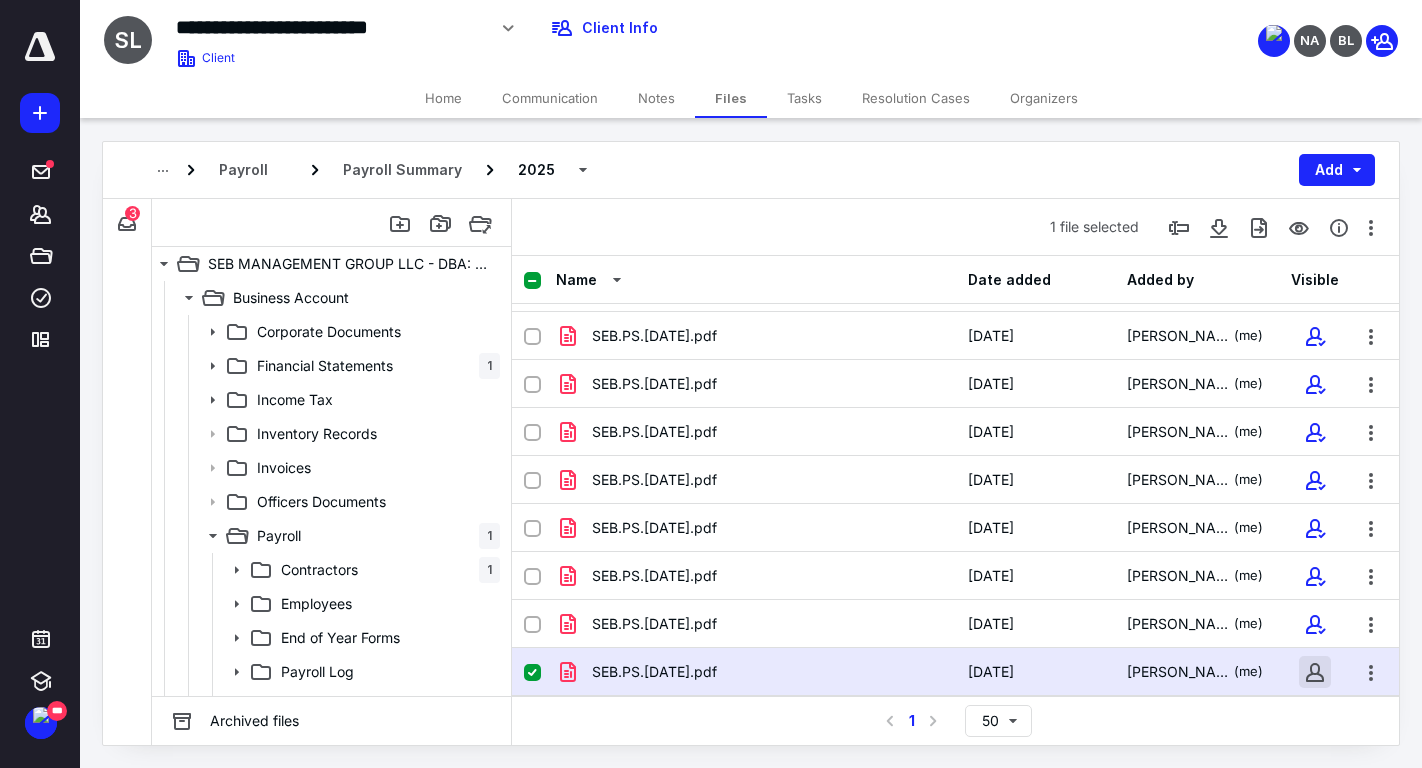 click at bounding box center [1315, 672] 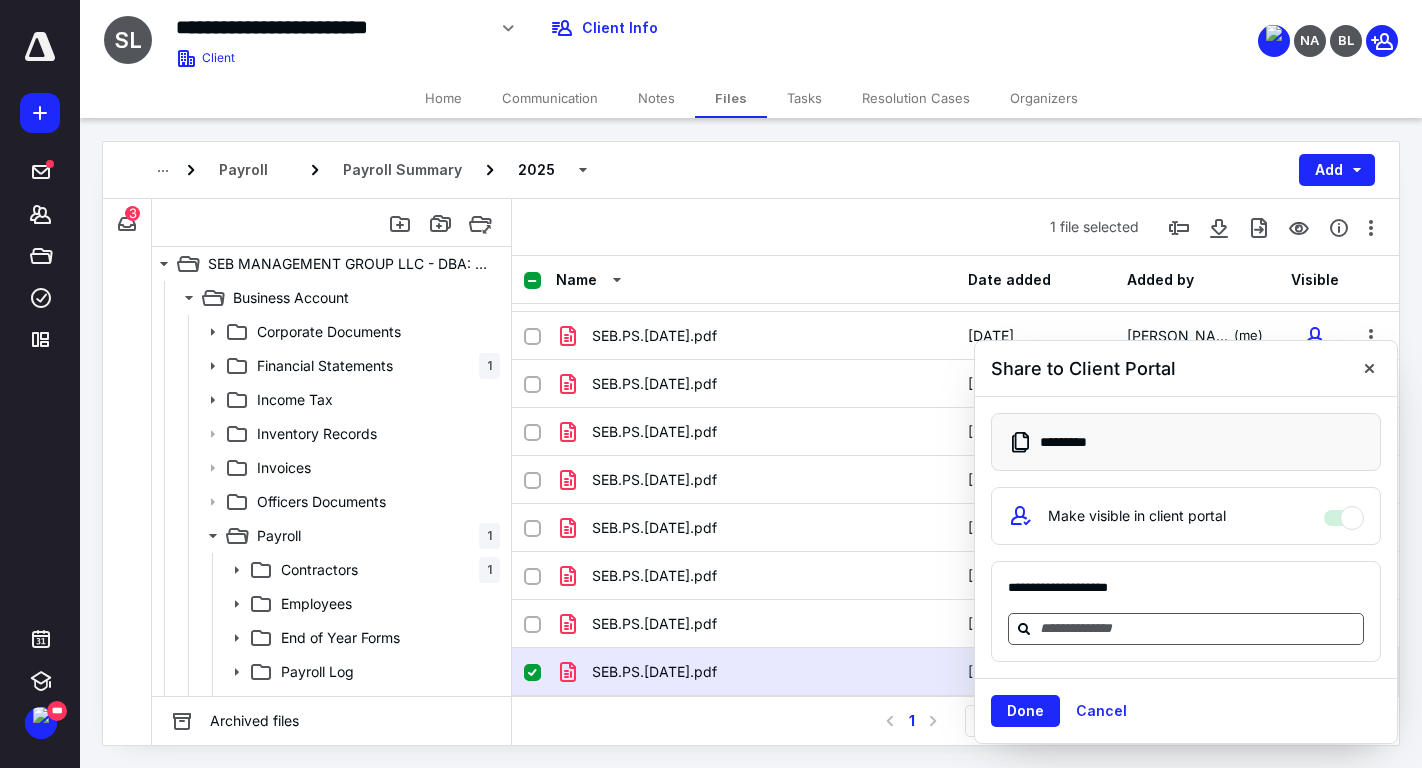 click at bounding box center [1198, 628] 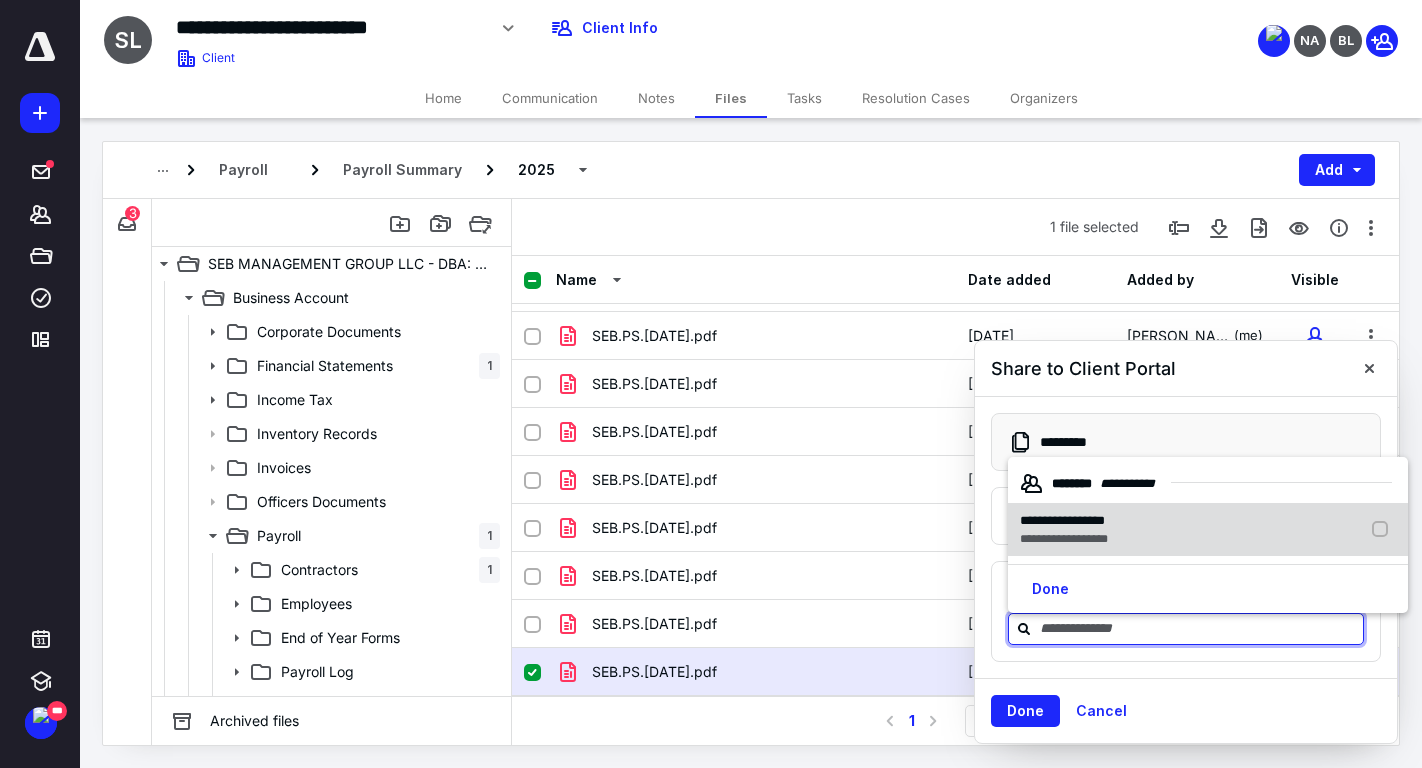 click on "**********" at bounding box center [1062, 520] 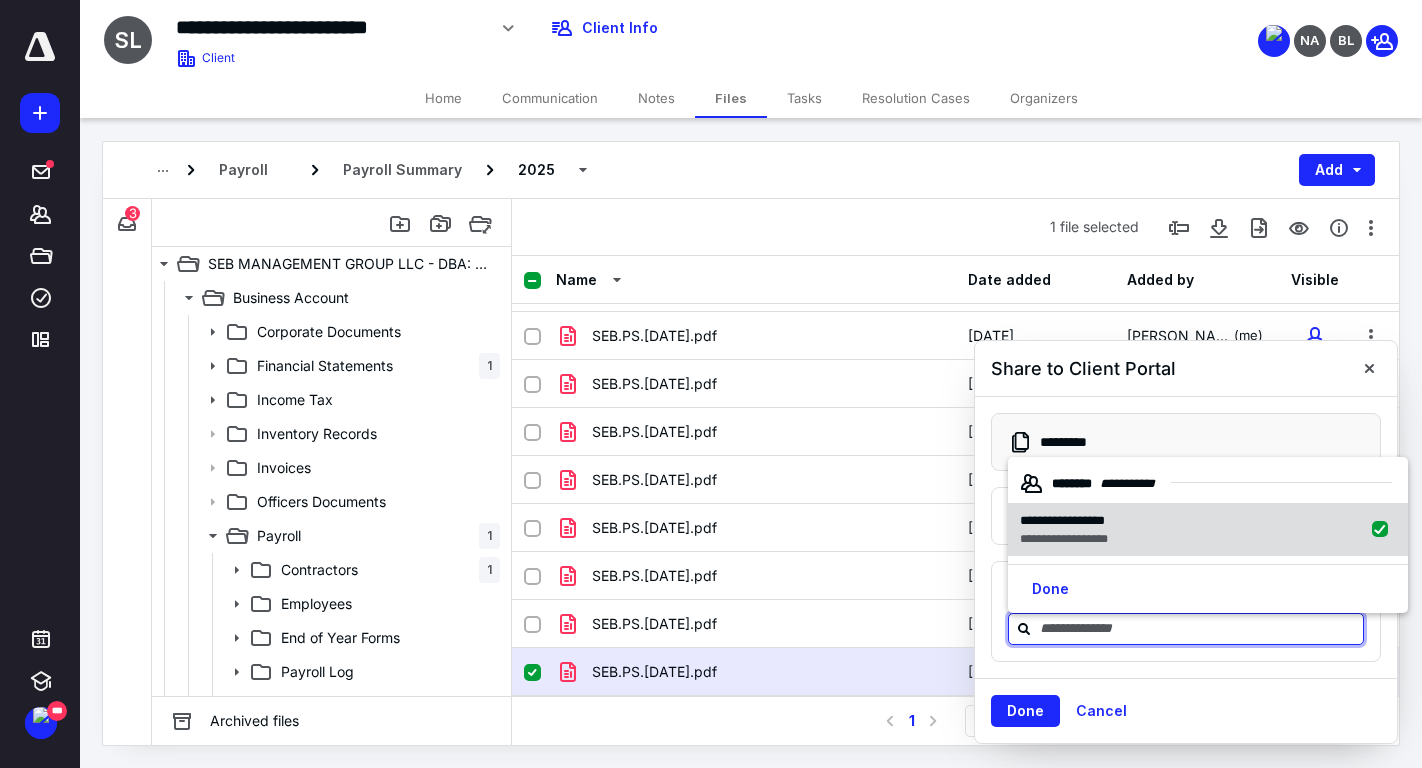 checkbox on "true" 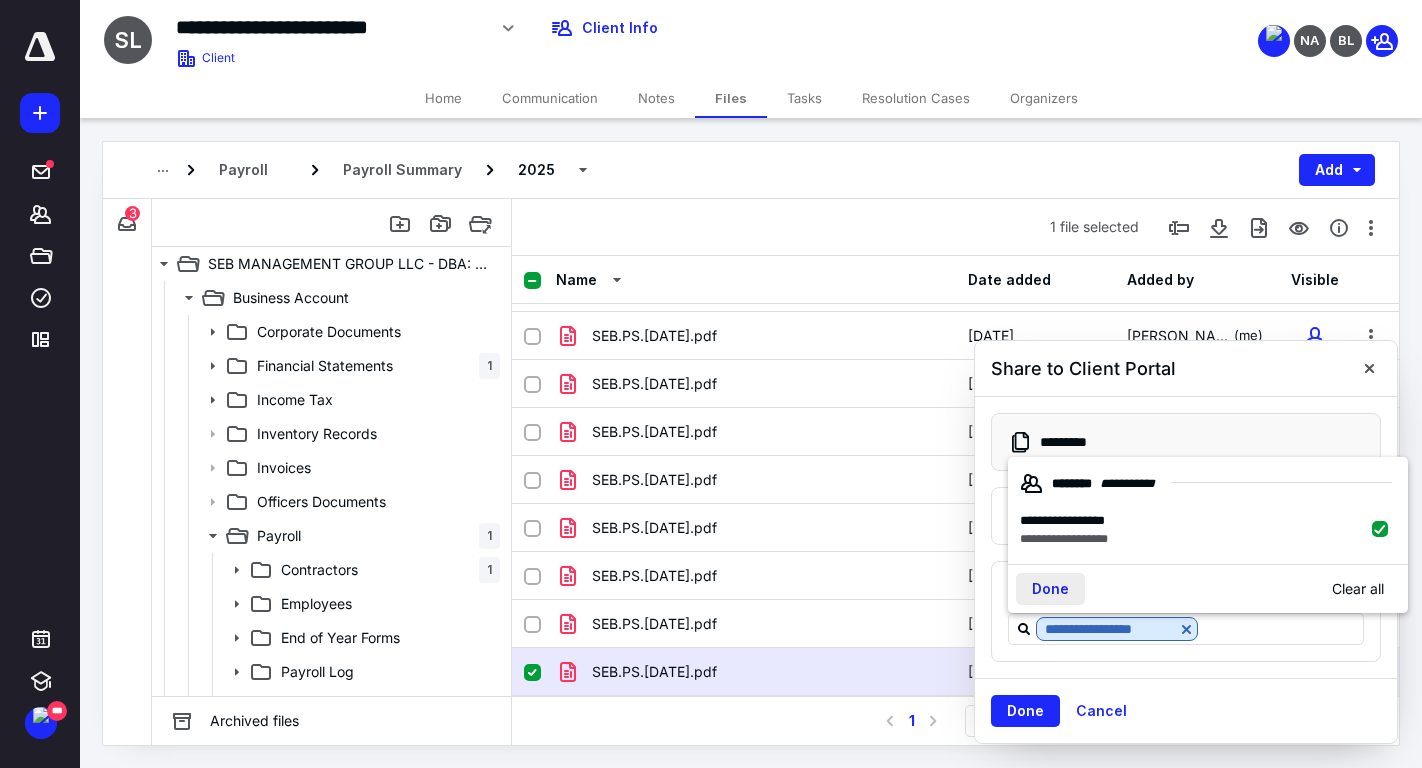 click on "Done" at bounding box center (1050, 589) 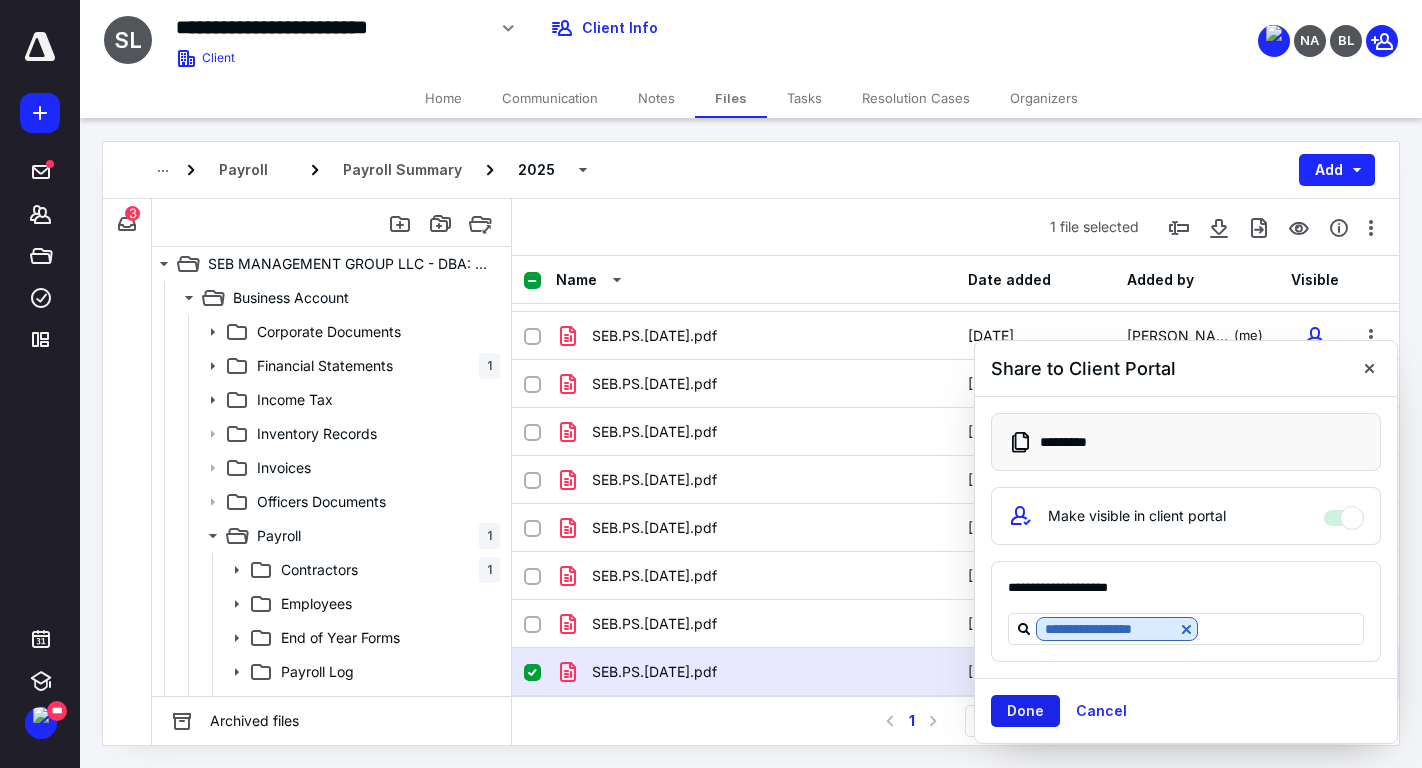 click on "Done" at bounding box center (1025, 711) 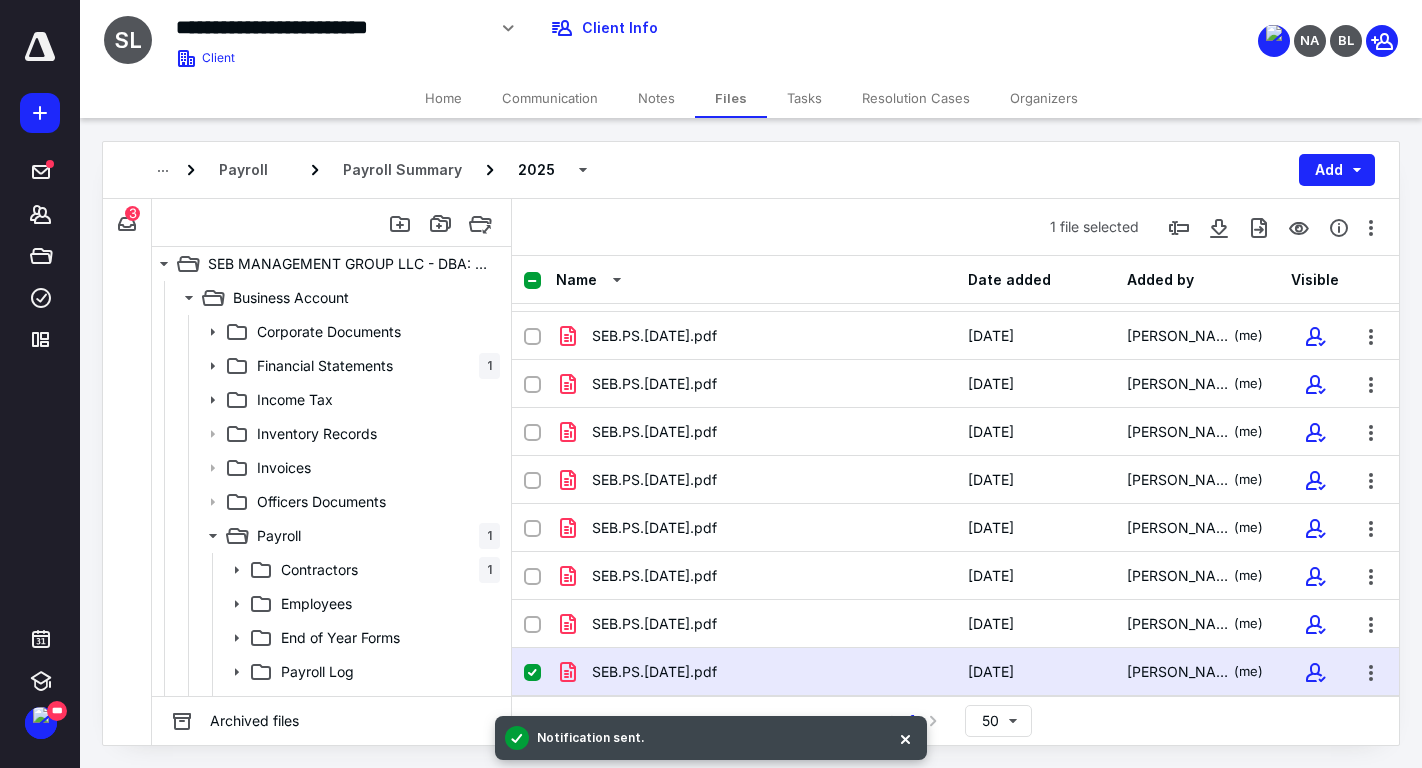 click on "SEB.PS.07.10.2025.pdf" at bounding box center [756, 672] 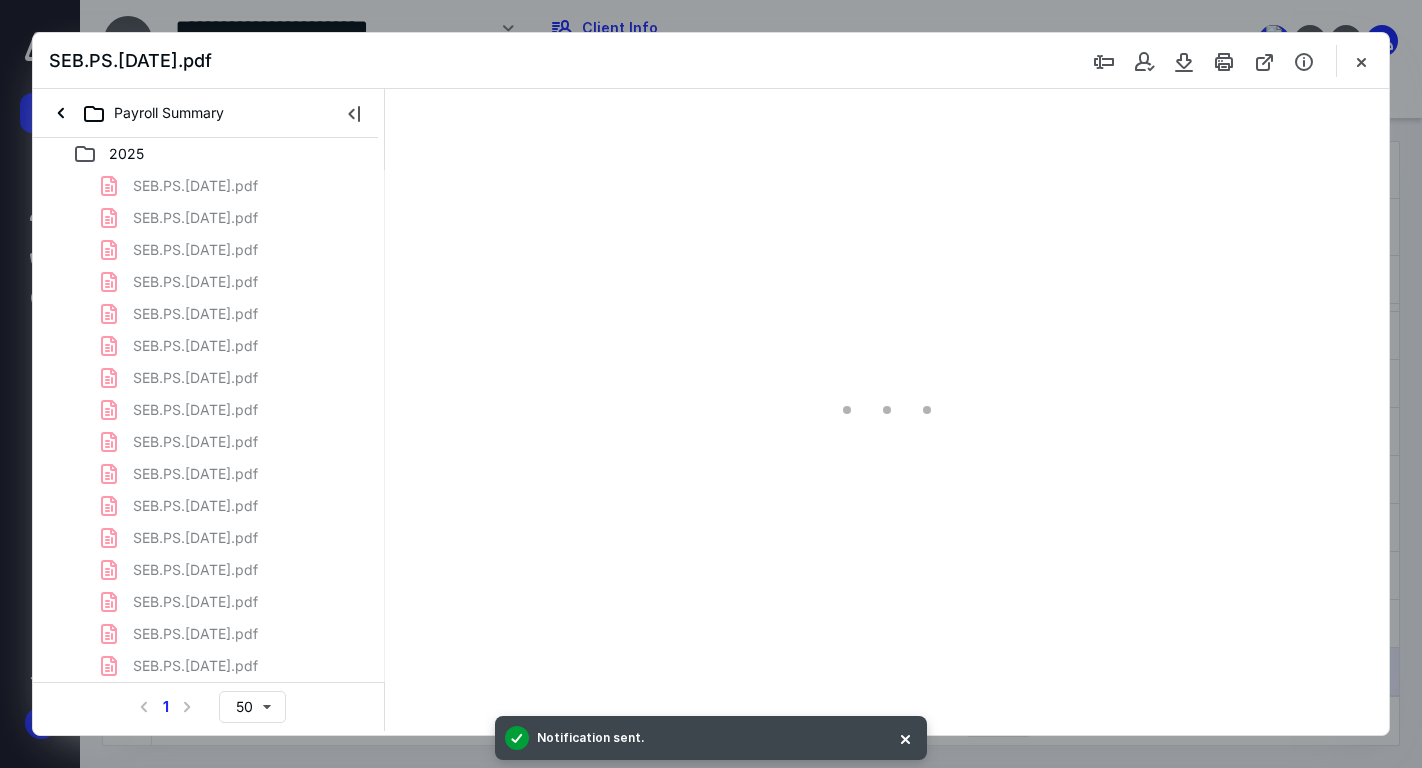 scroll, scrollTop: 0, scrollLeft: 0, axis: both 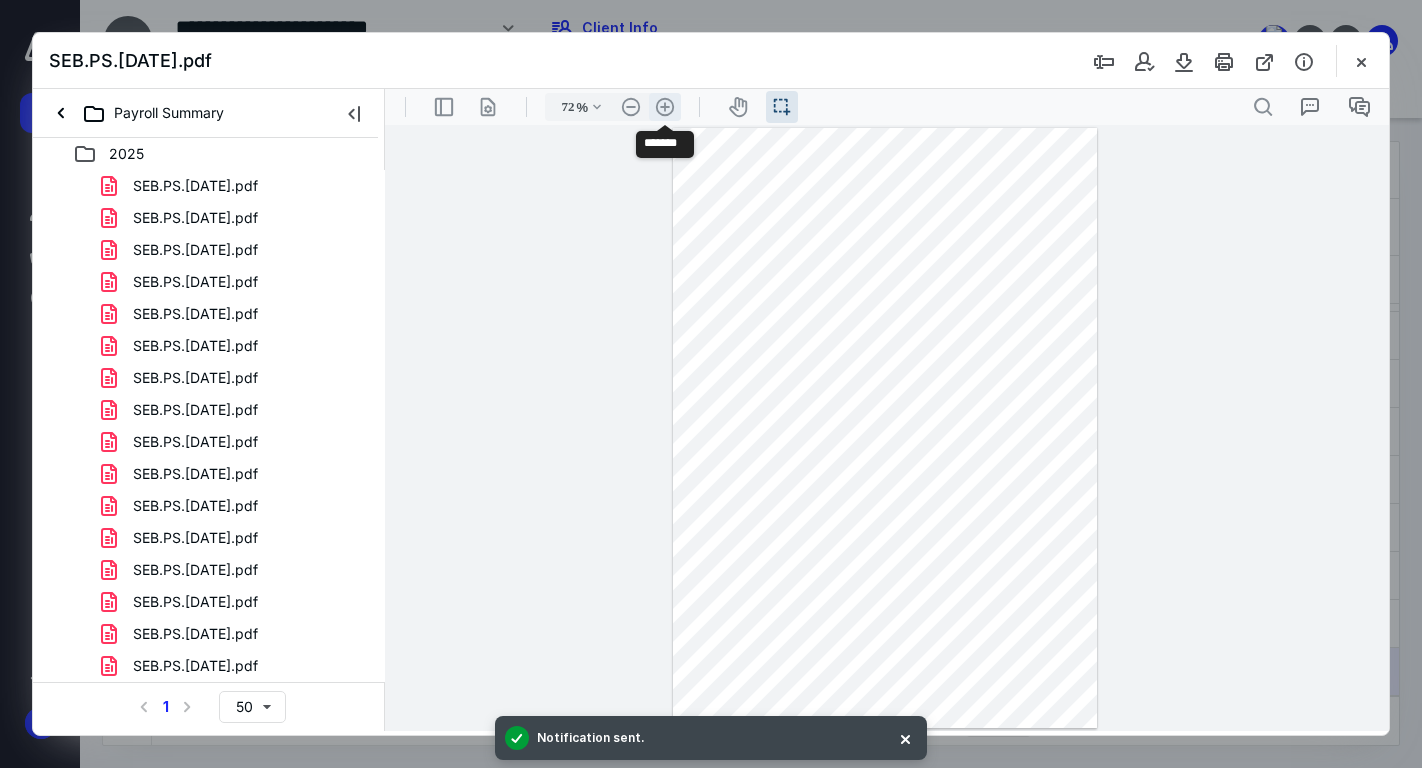 click on ".cls-1{fill:#abb0c4;} icon - header - zoom - in - line" at bounding box center (665, 107) 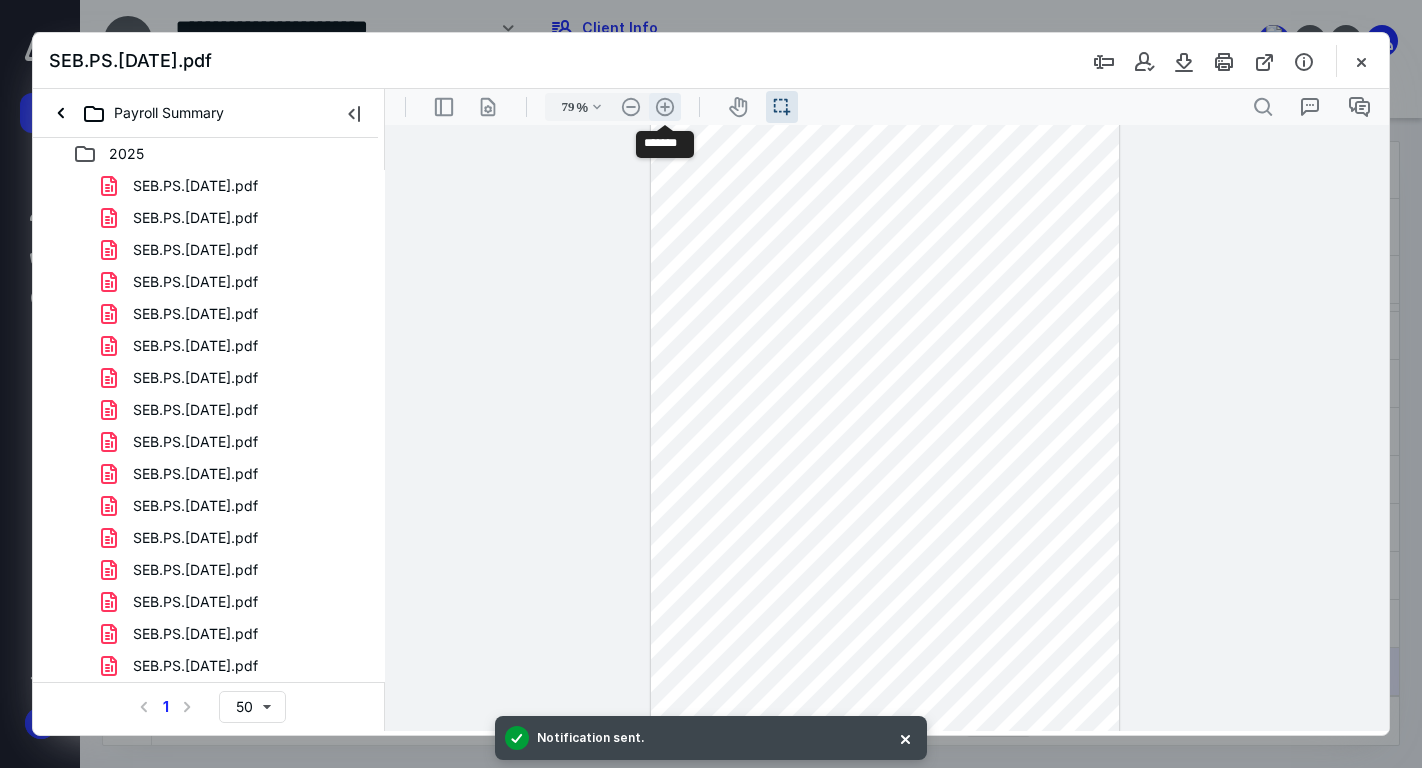 click on ".cls-1{fill:#abb0c4;} icon - header - zoom - in - line" at bounding box center [665, 107] 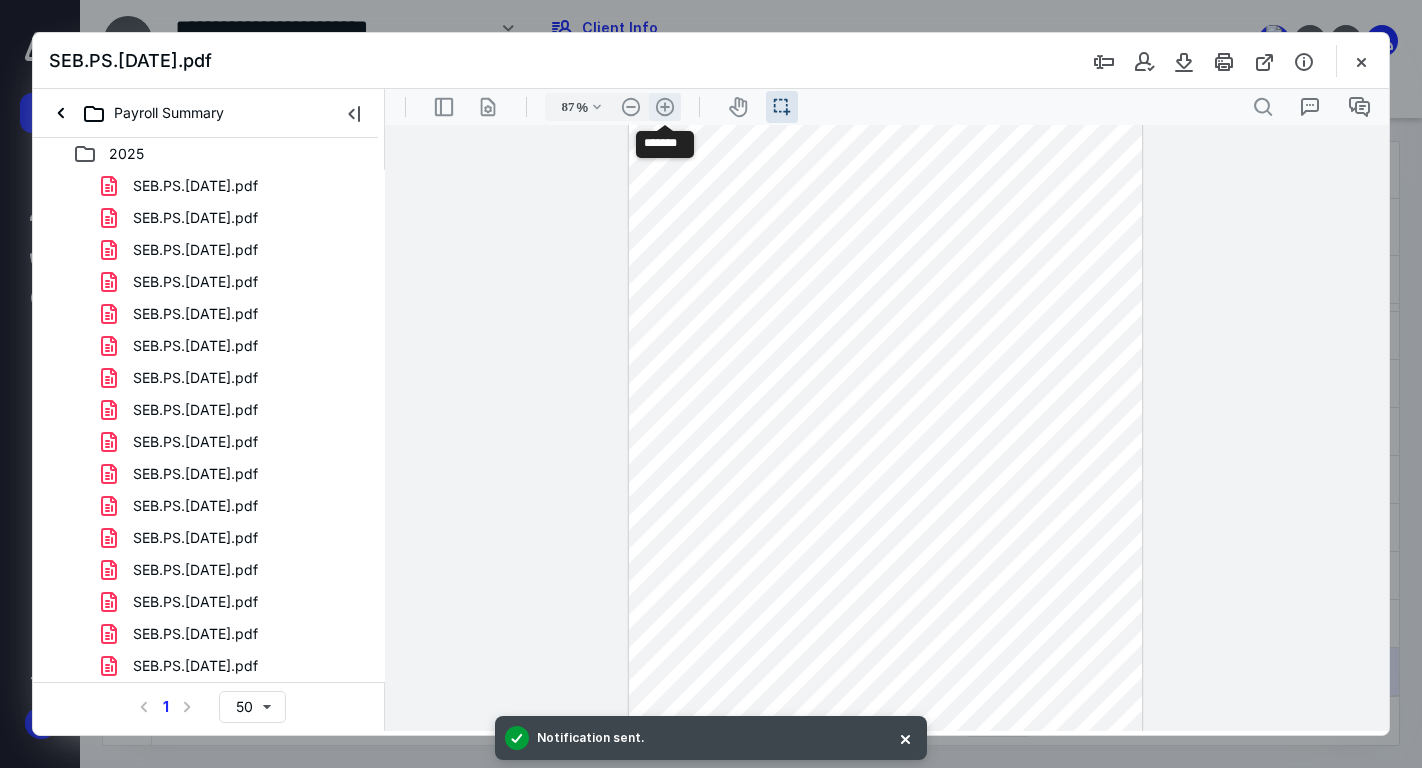 click on ".cls-1{fill:#abb0c4;} icon - header - zoom - in - line" at bounding box center (665, 107) 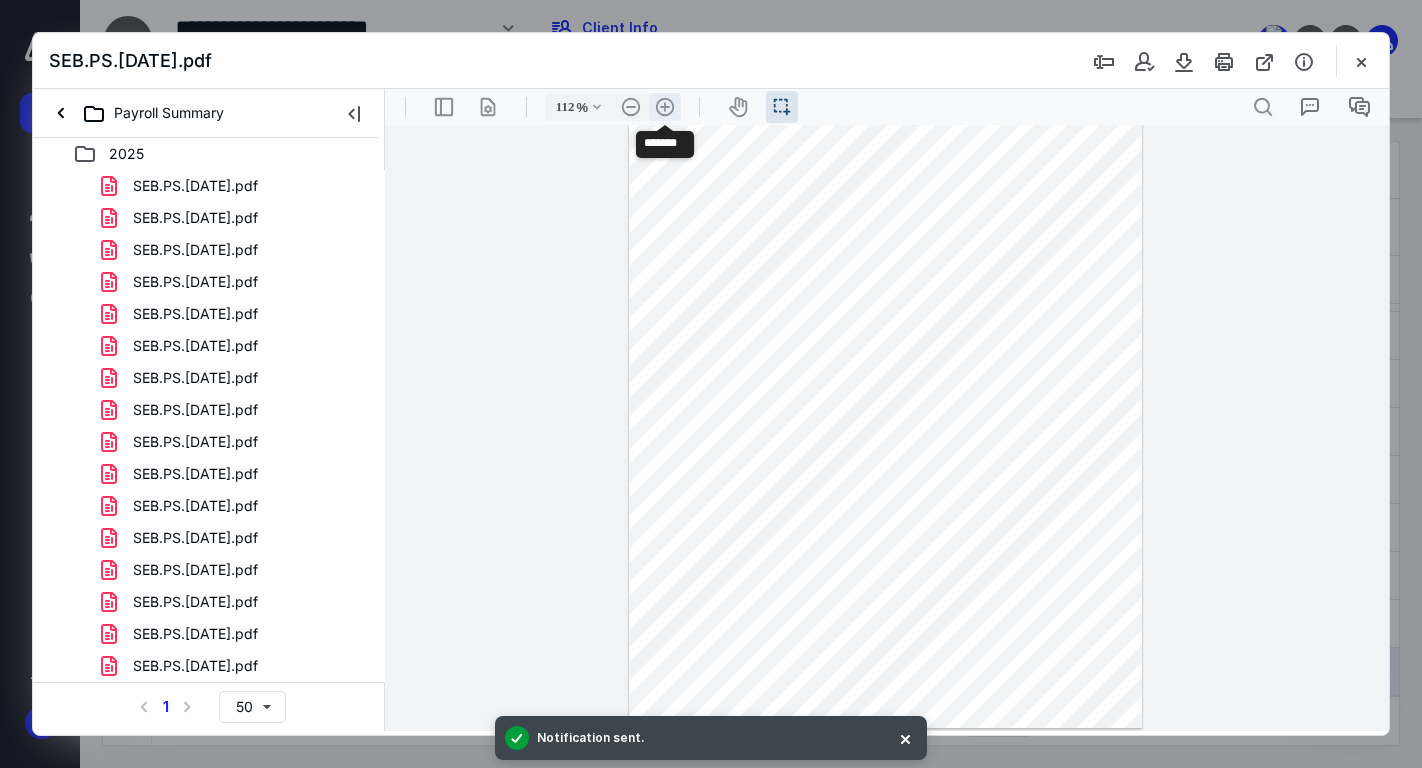 click on ".cls-1{fill:#abb0c4;} icon - header - zoom - in - line" at bounding box center (665, 107) 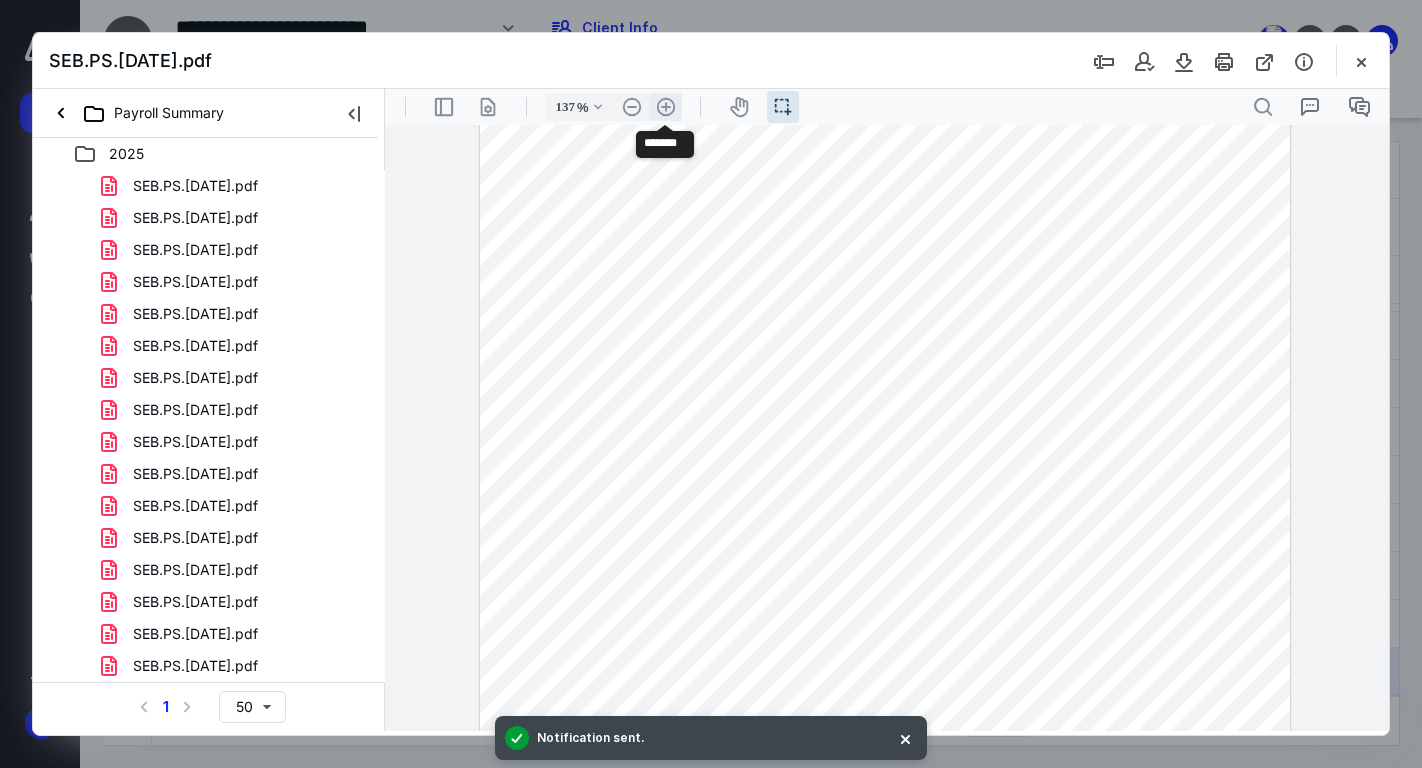 click on ".cls-1{fill:#abb0c4;} icon - header - zoom - in - line" at bounding box center [666, 107] 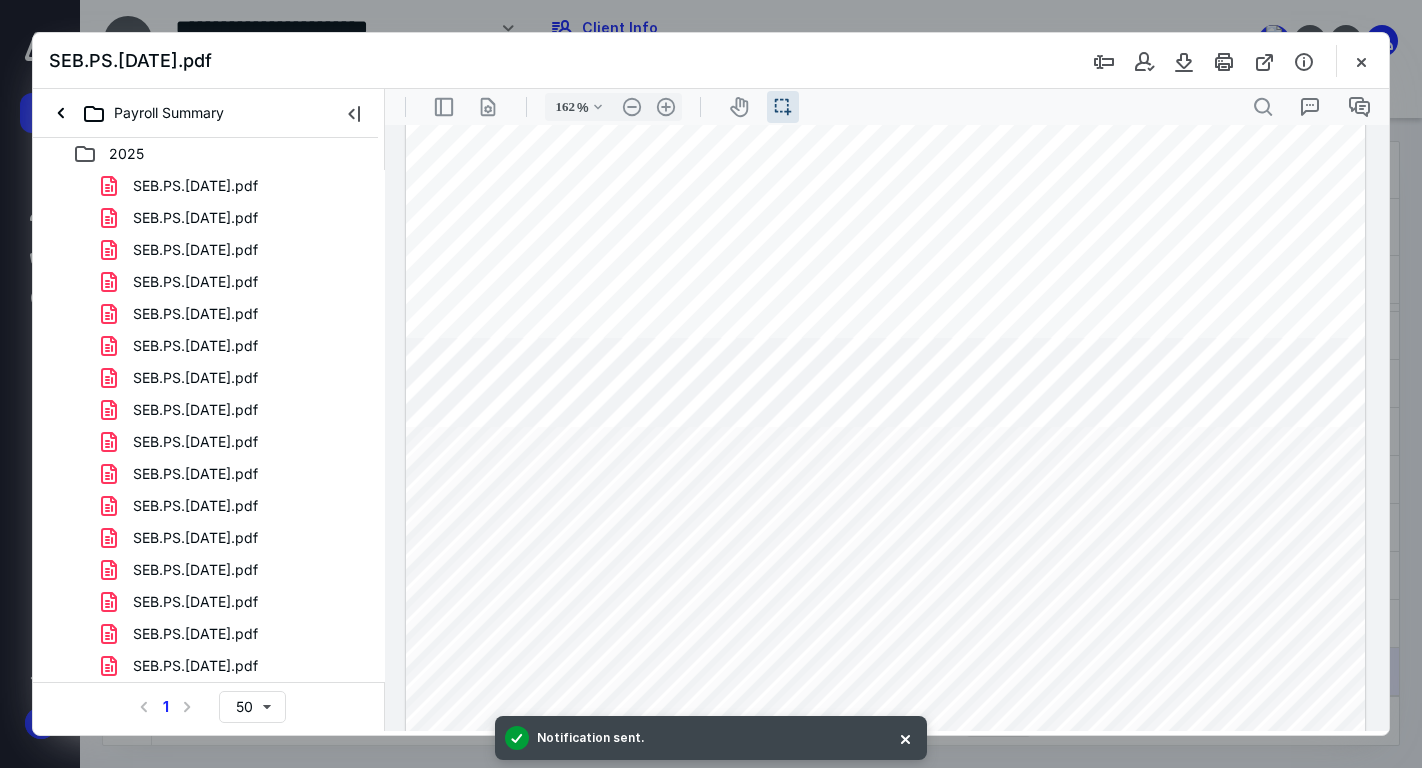 scroll, scrollTop: 0, scrollLeft: 0, axis: both 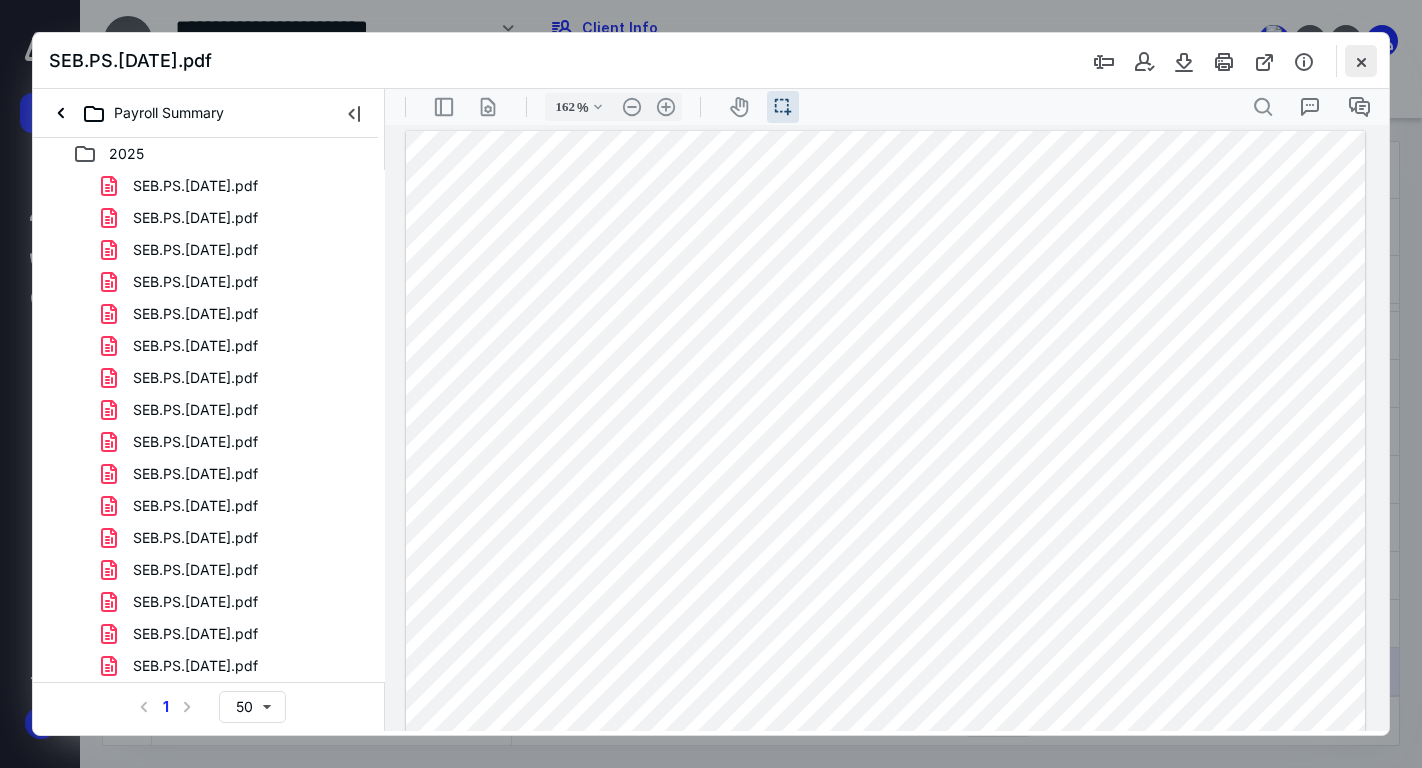 click at bounding box center [1361, 61] 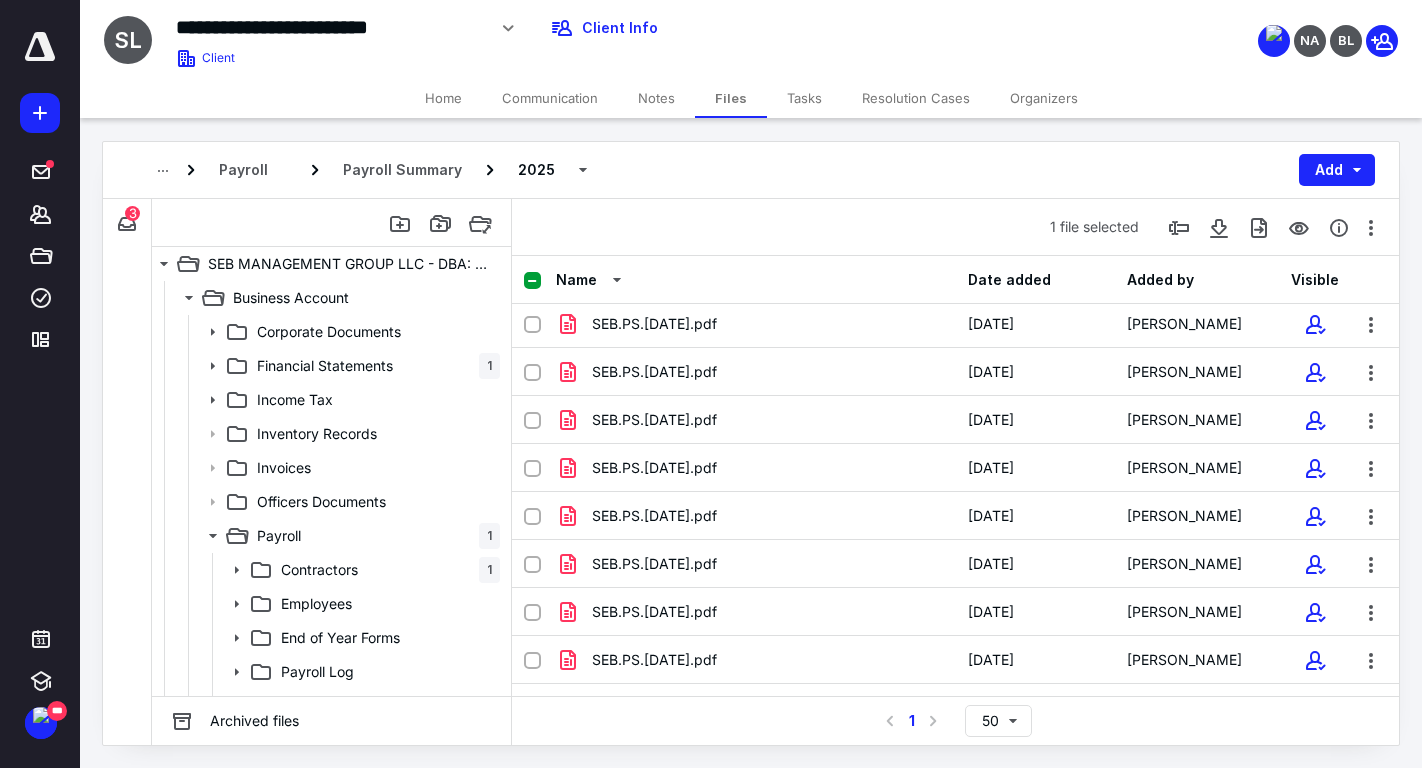 scroll, scrollTop: 904, scrollLeft: 0, axis: vertical 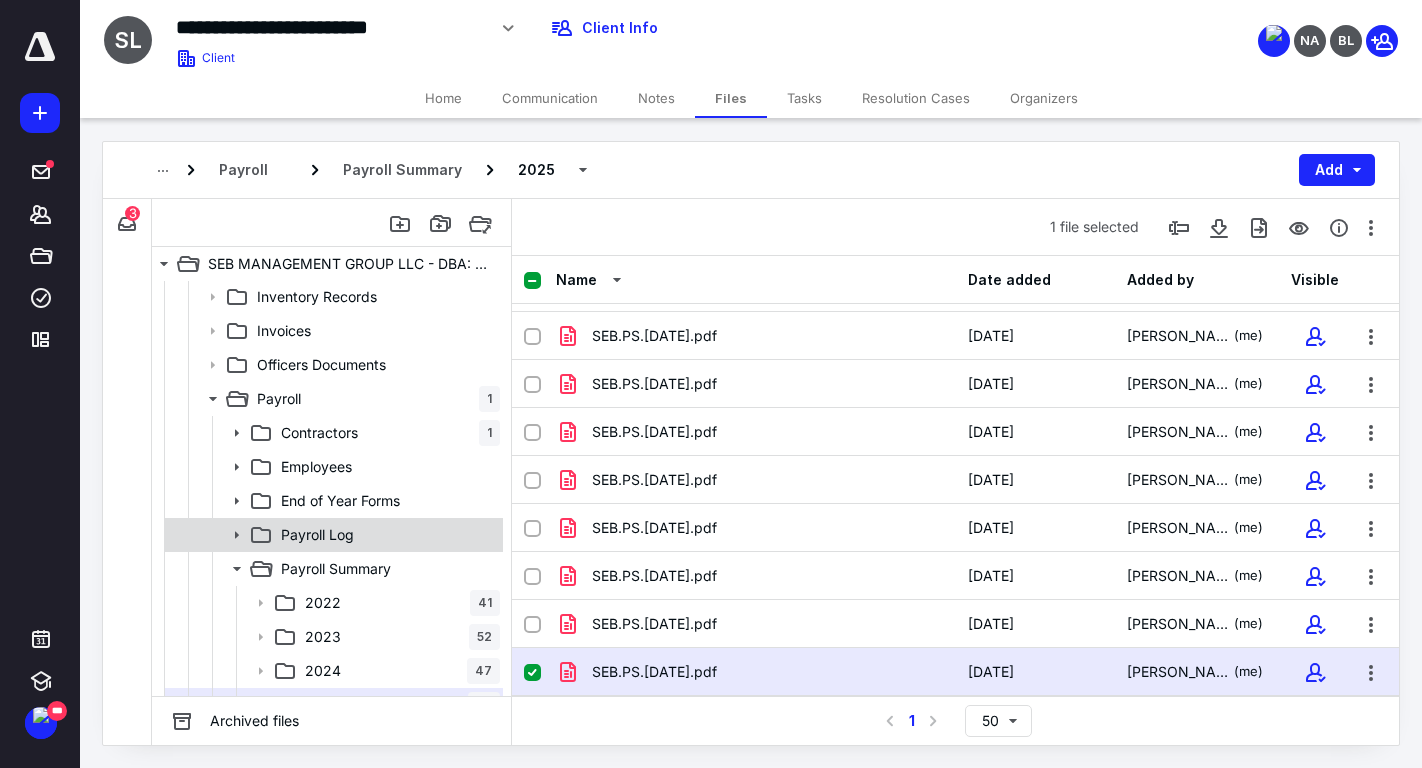 click on "Payroll Log" at bounding box center (386, 535) 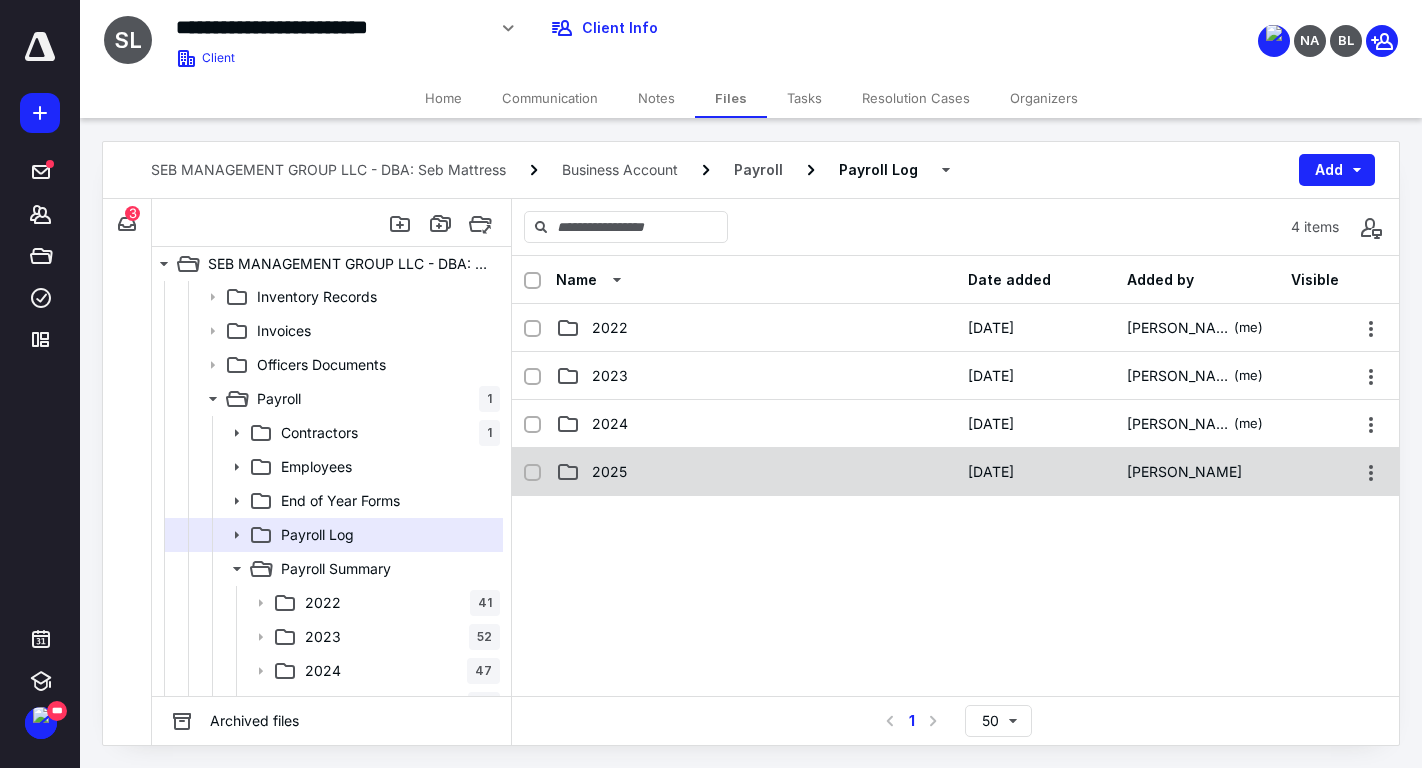 click on "2025 1/2/2025 Liz Gamarra" at bounding box center (955, 472) 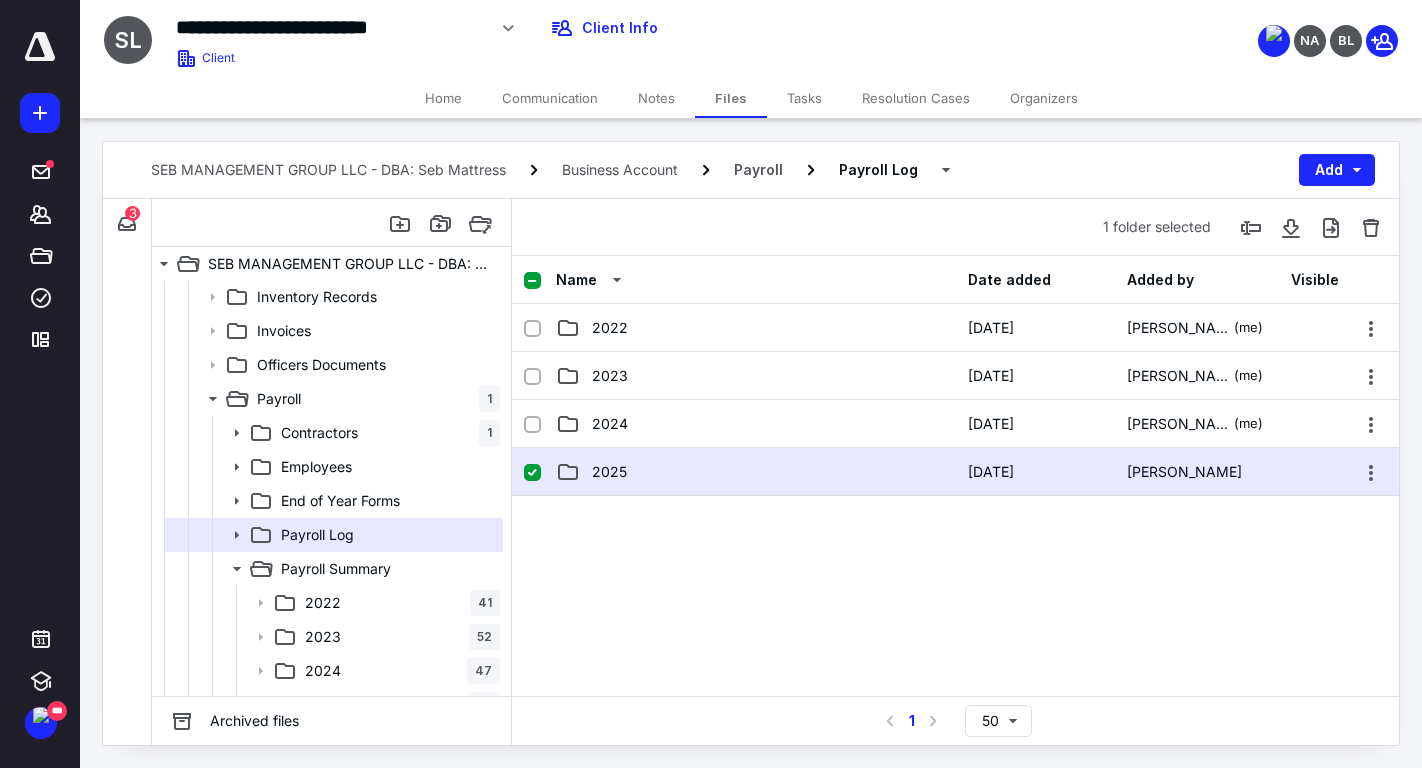 click on "2025 1/2/2025 Liz Gamarra" at bounding box center [955, 472] 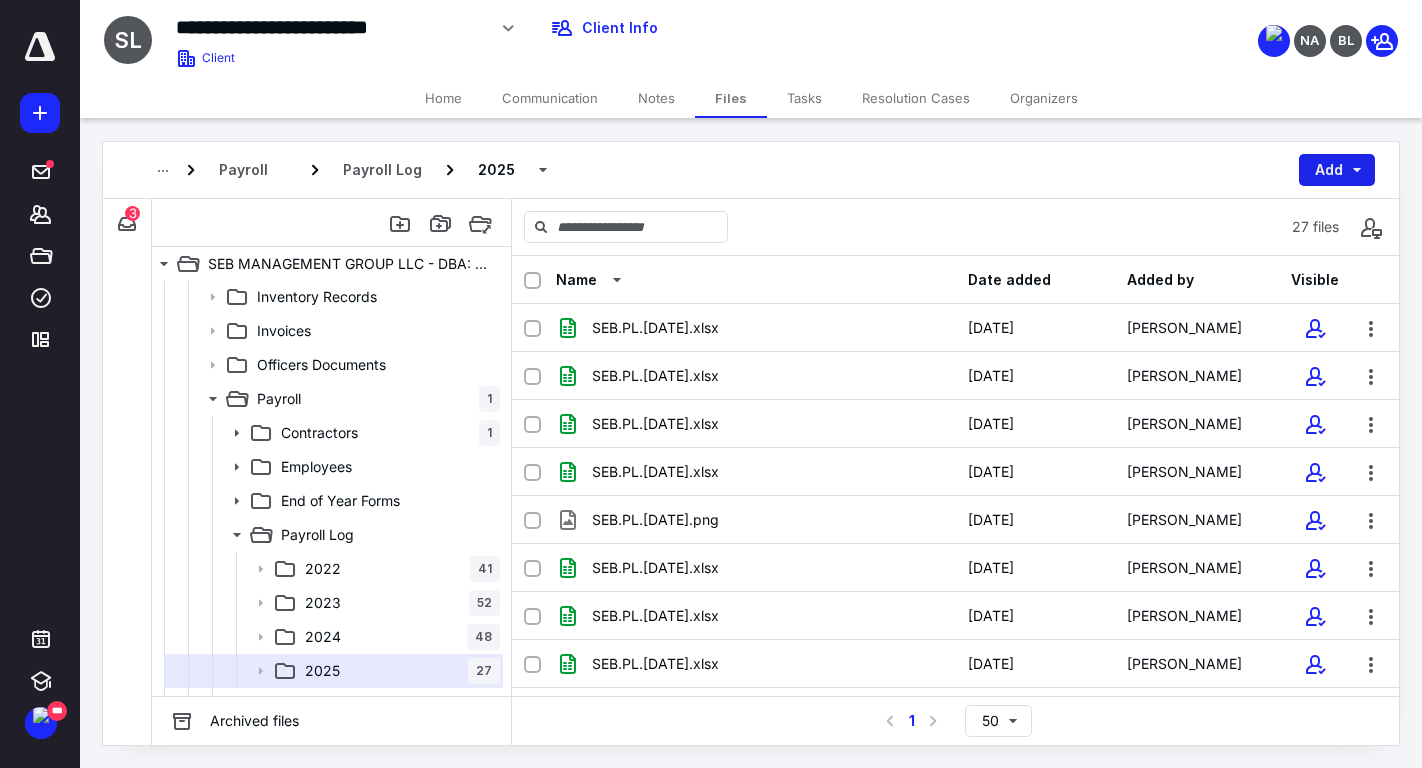 click on "Add" at bounding box center [1337, 170] 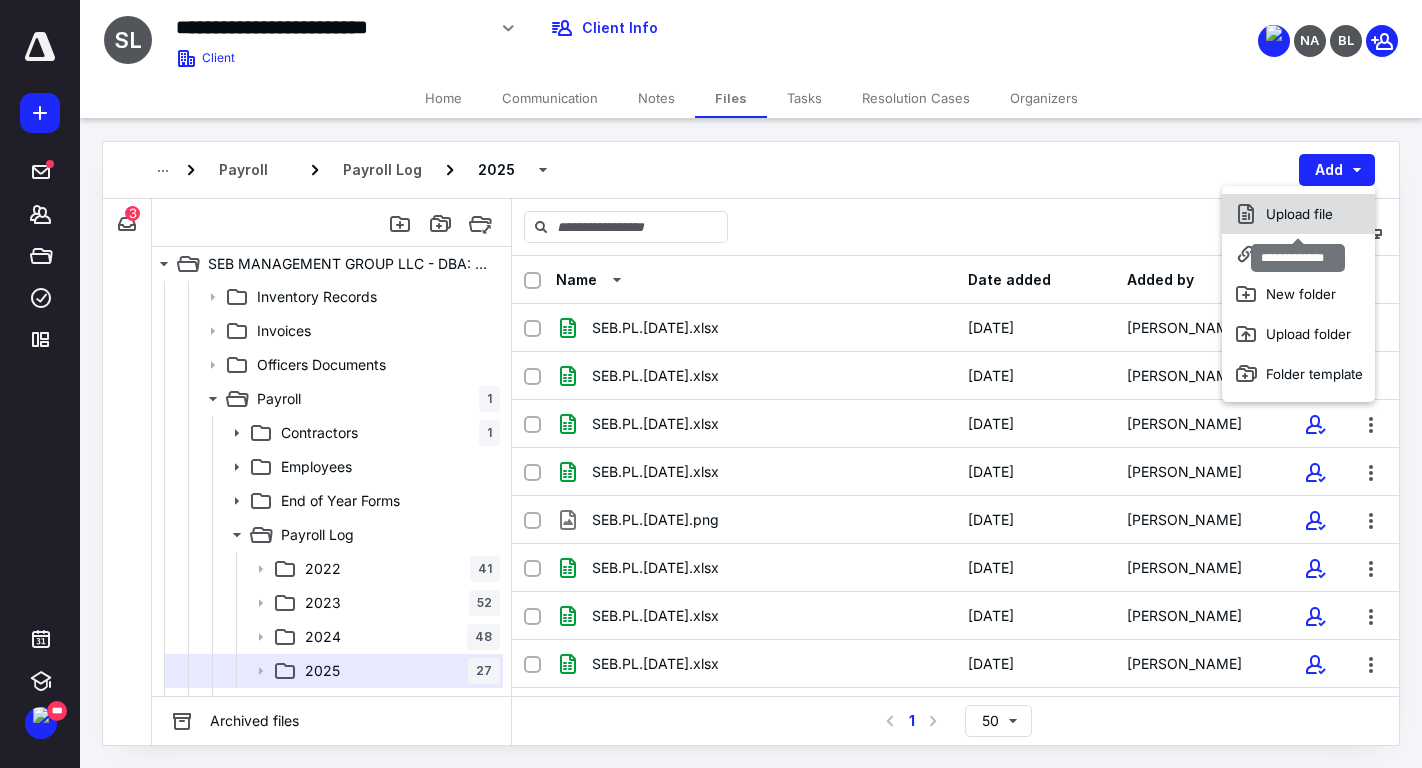 click on "Upload file" at bounding box center (1298, 214) 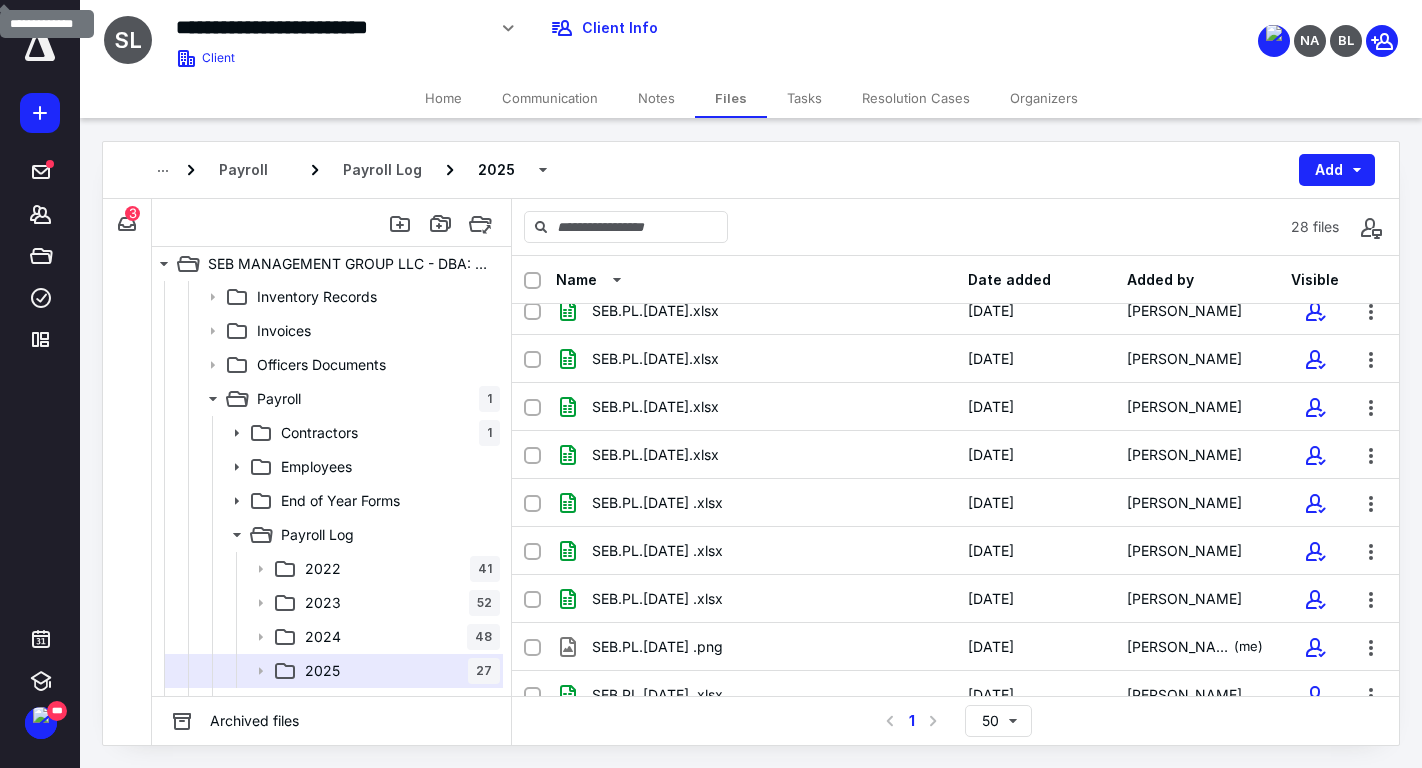 scroll, scrollTop: 952, scrollLeft: 0, axis: vertical 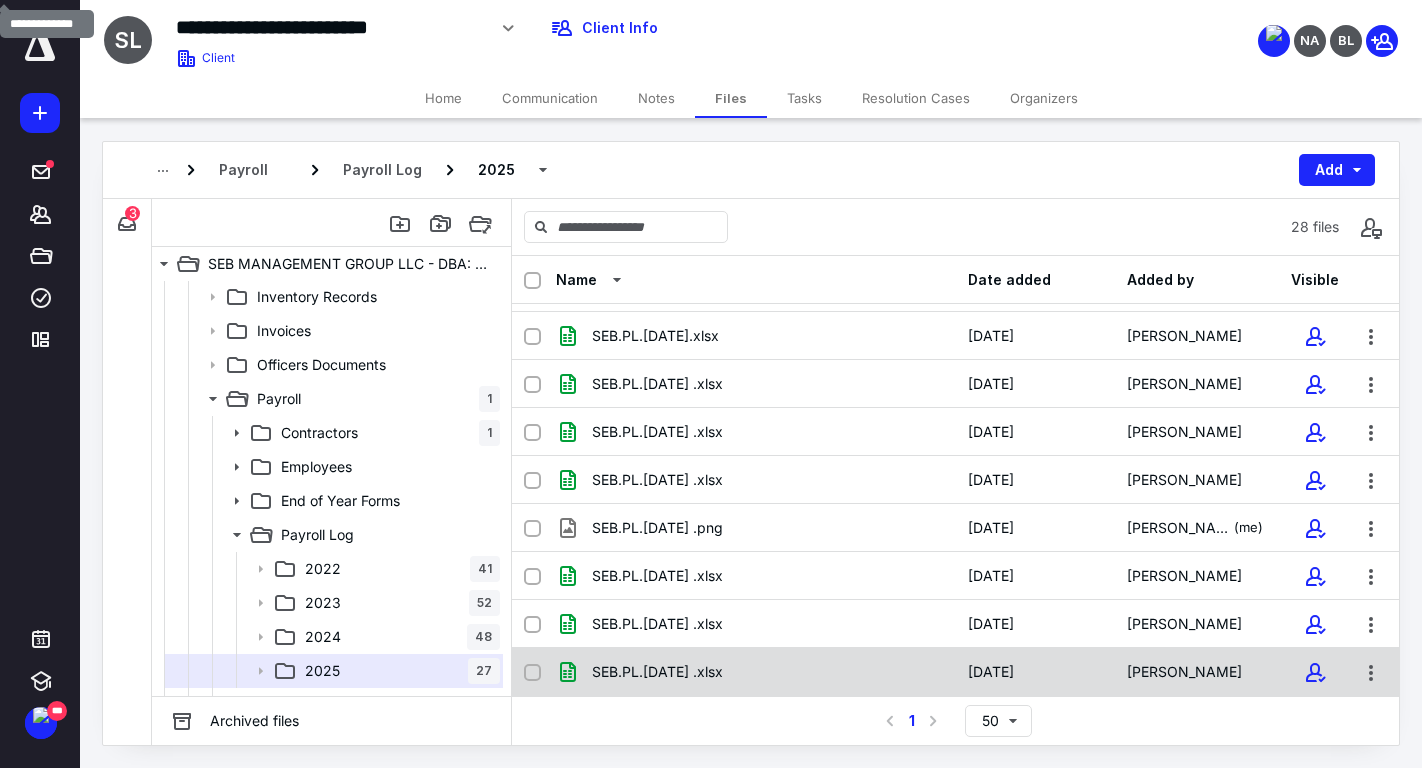 checkbox on "true" 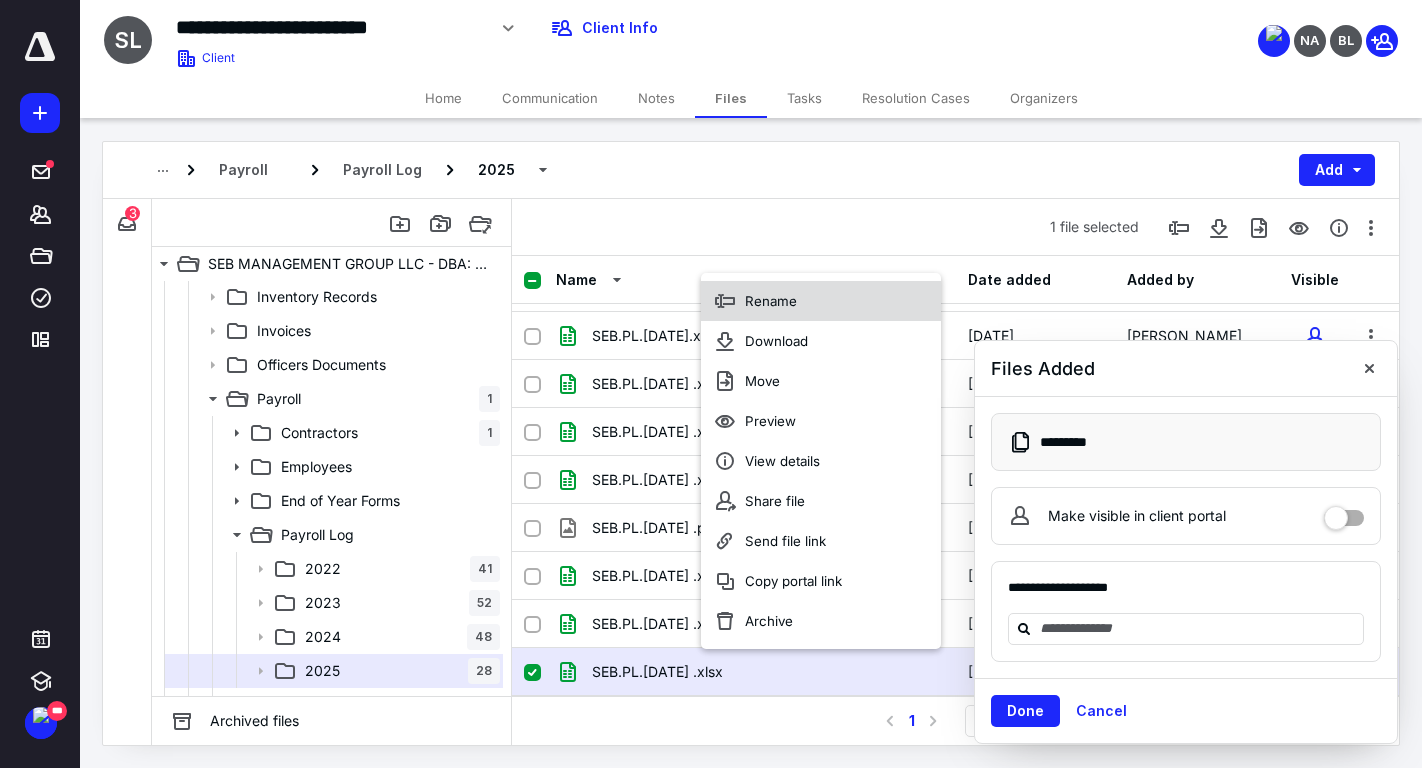 click on "Rename" at bounding box center [771, 301] 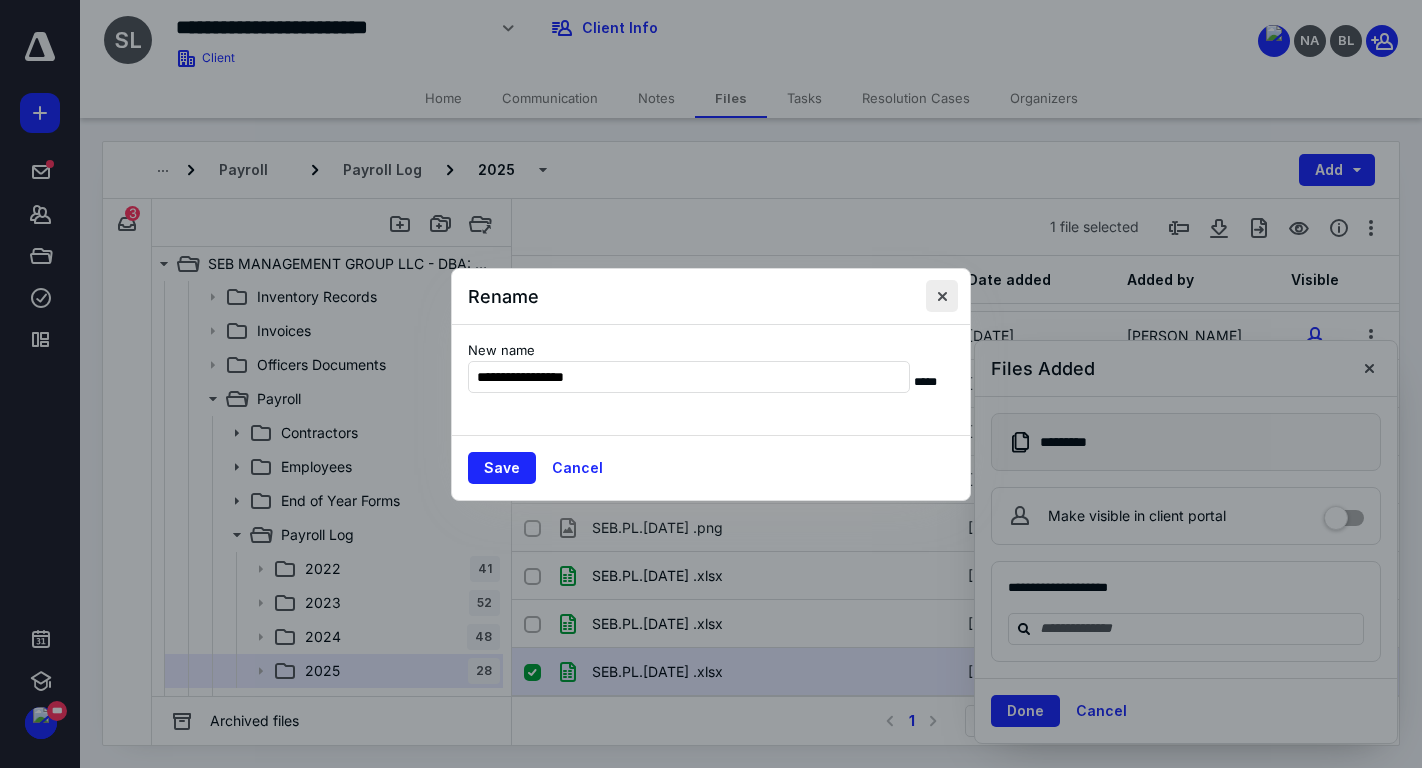 type on "**********" 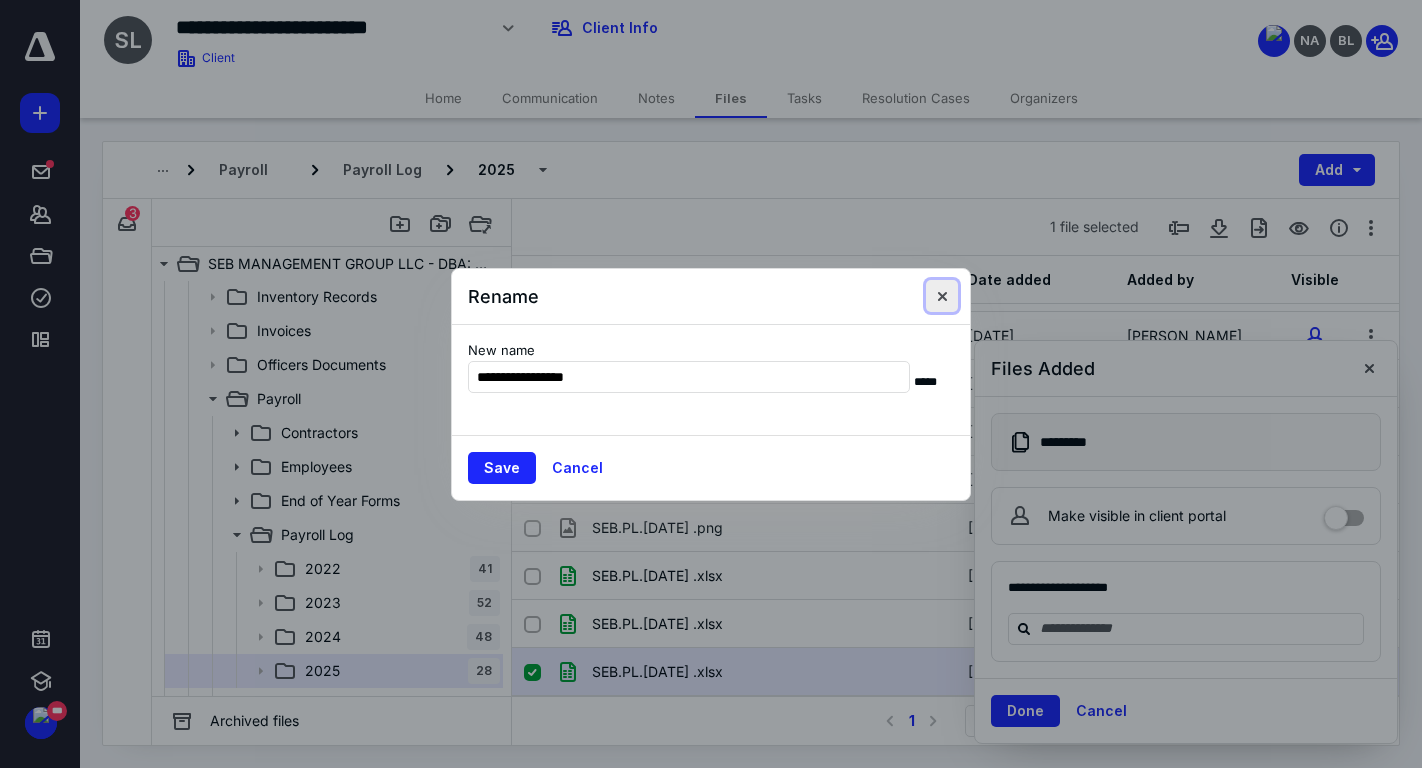 click at bounding box center [942, 296] 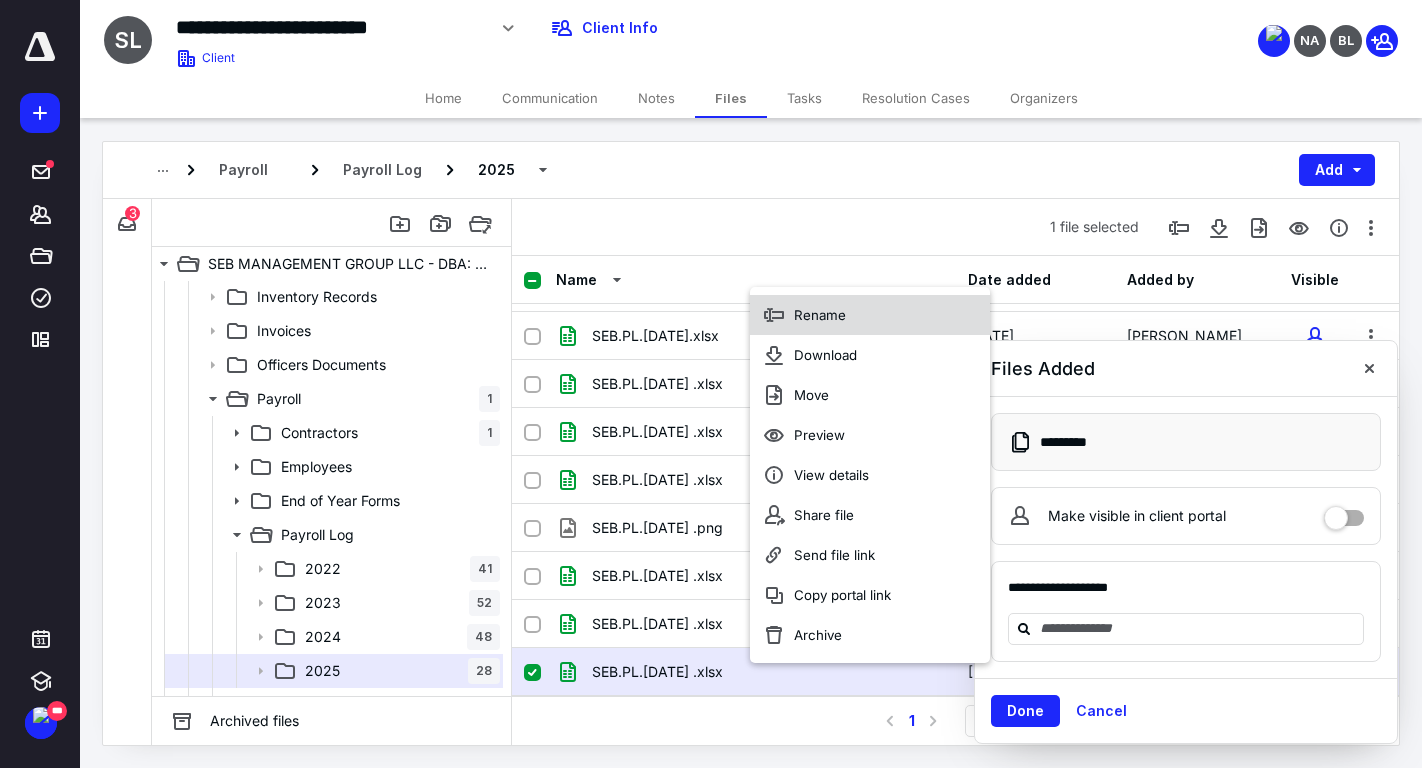click on "Rename" at bounding box center (870, 315) 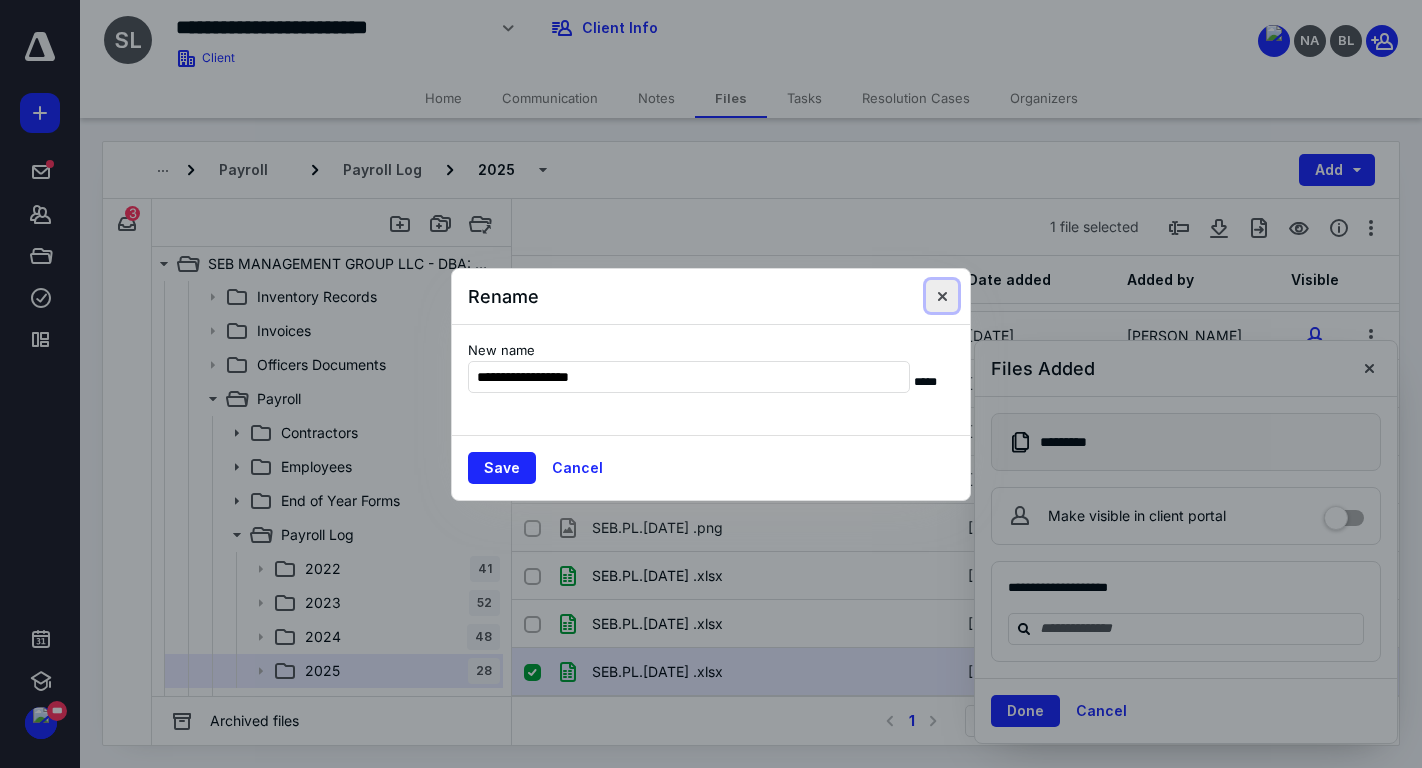 click at bounding box center (942, 296) 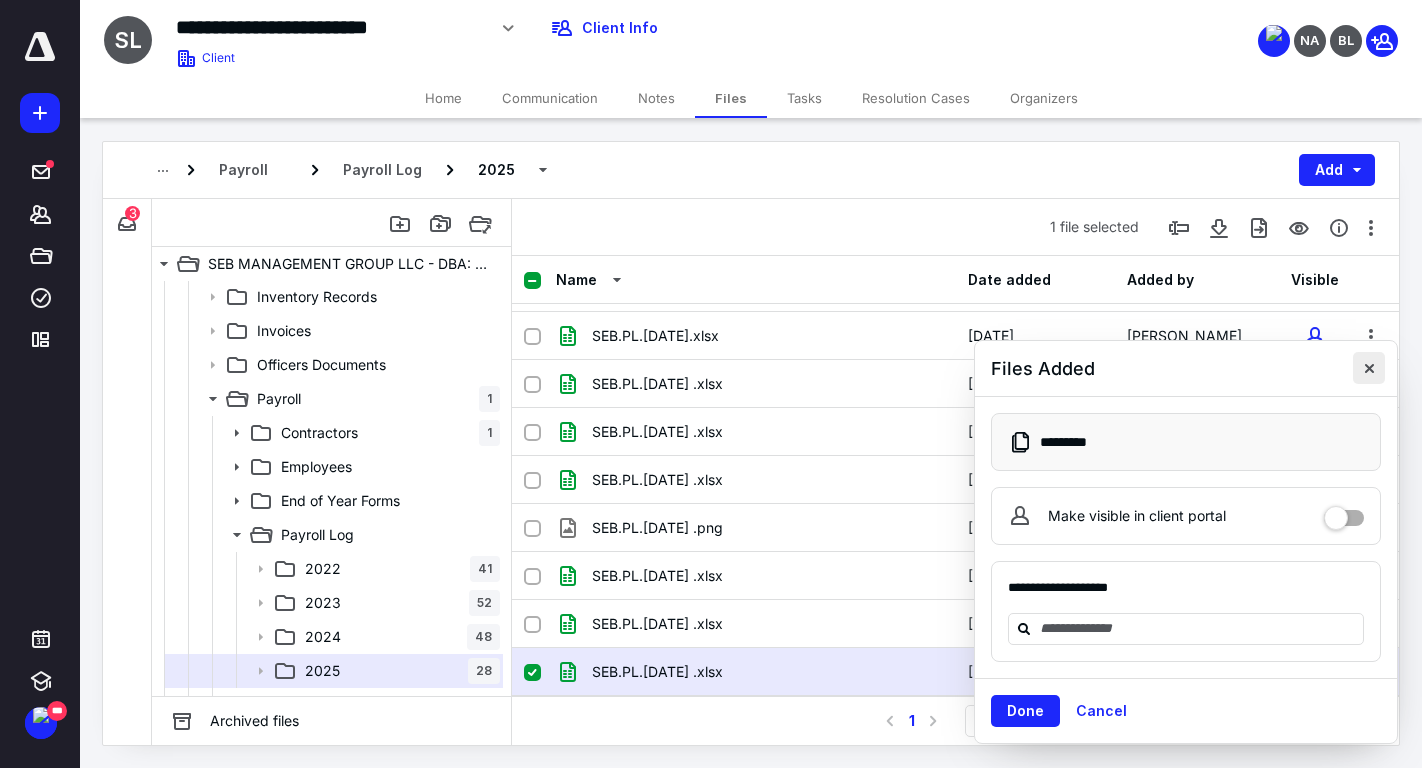 click at bounding box center (1369, 368) 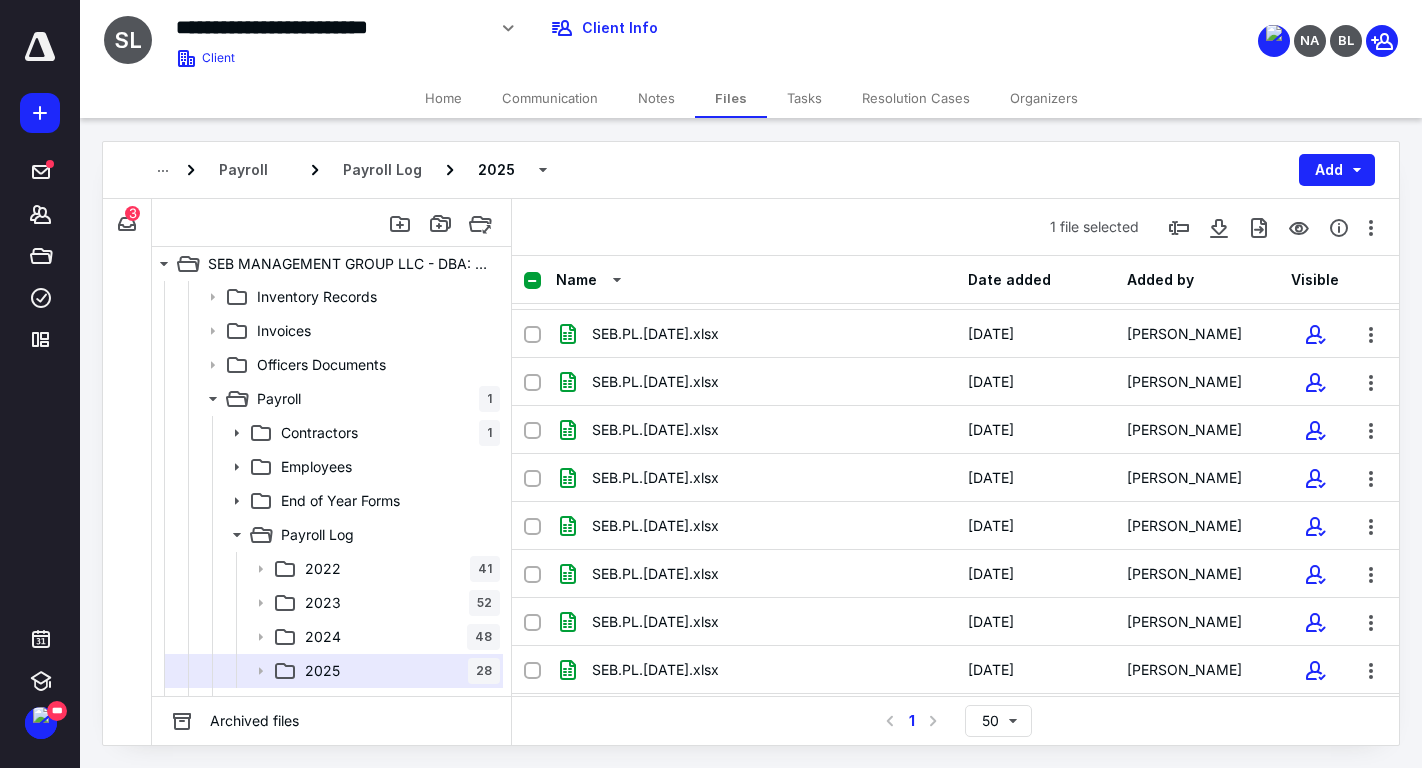 scroll, scrollTop: 0, scrollLeft: 0, axis: both 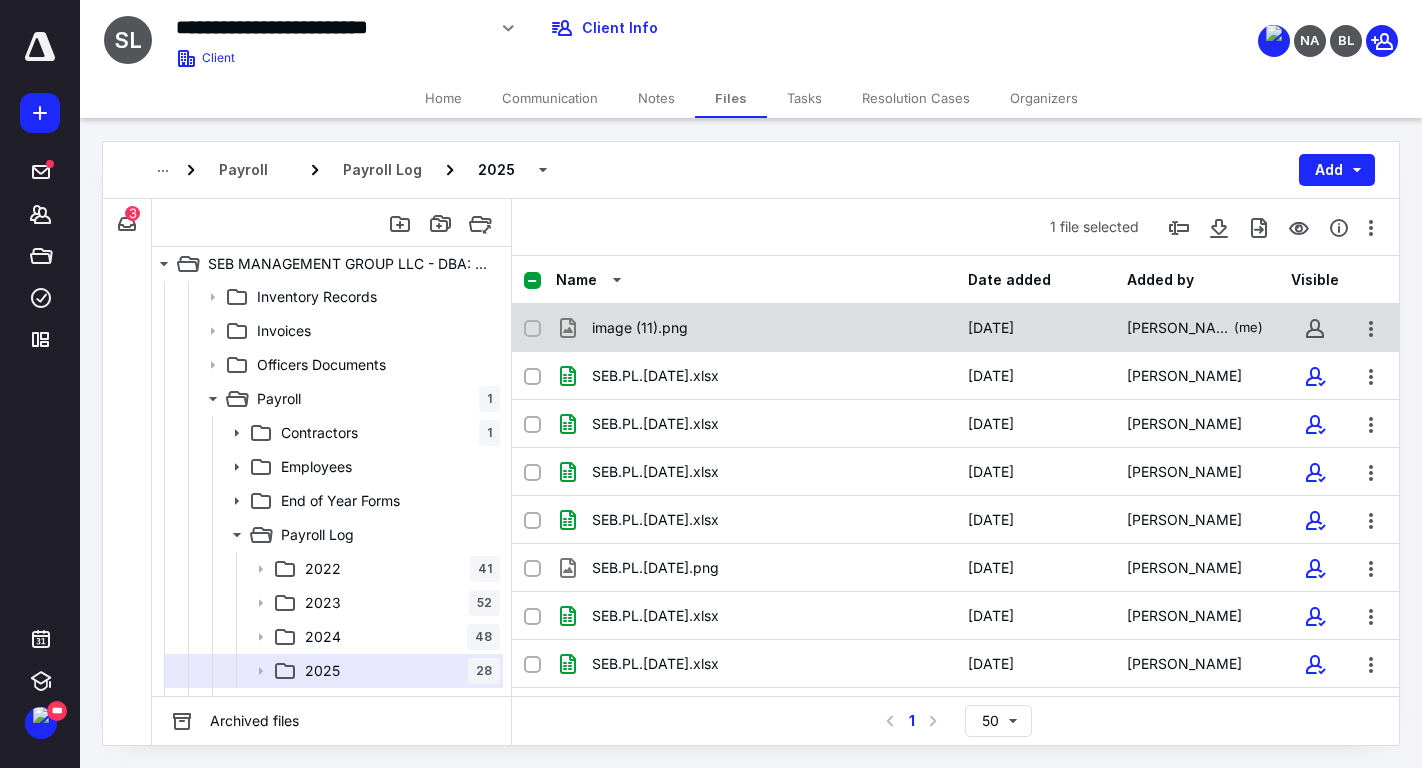 checkbox on "false" 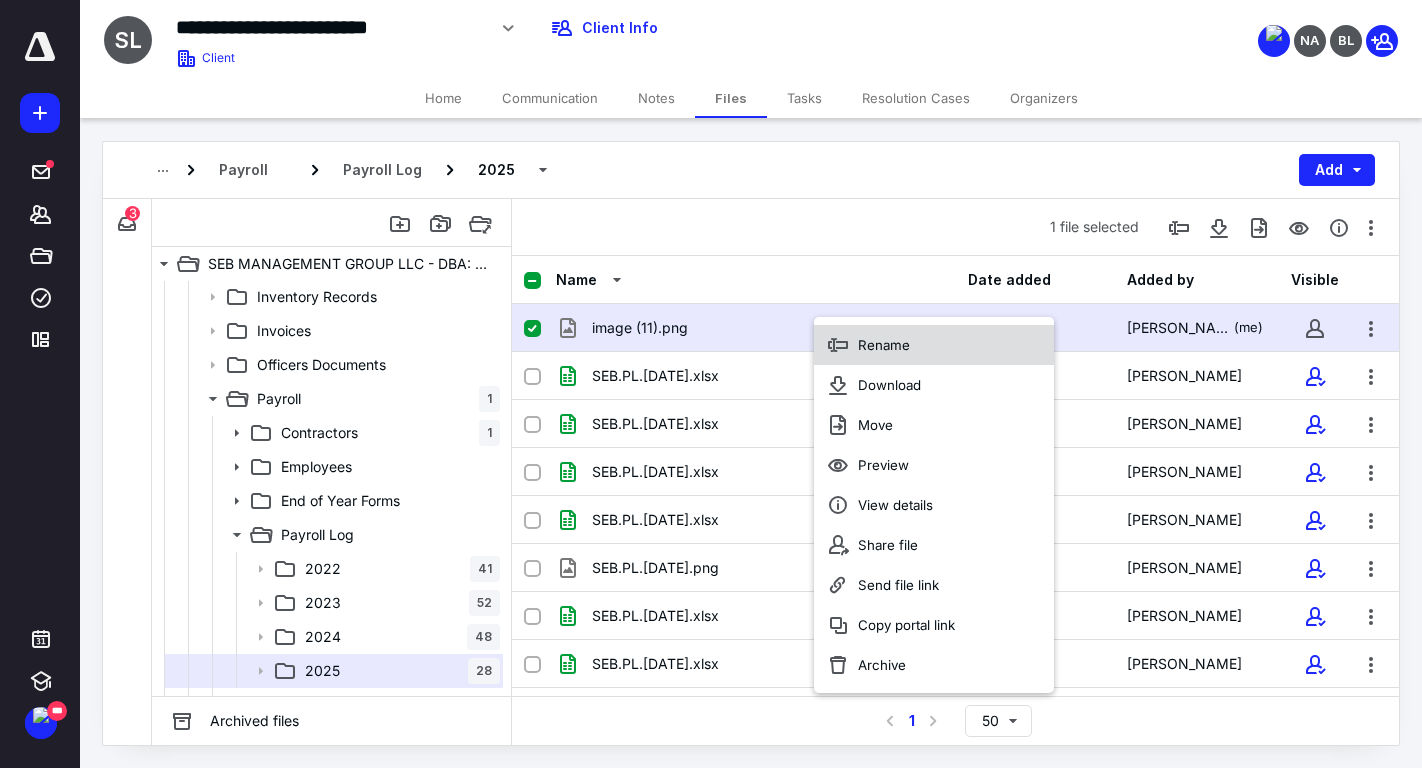 click on "Rename" at bounding box center [884, 345] 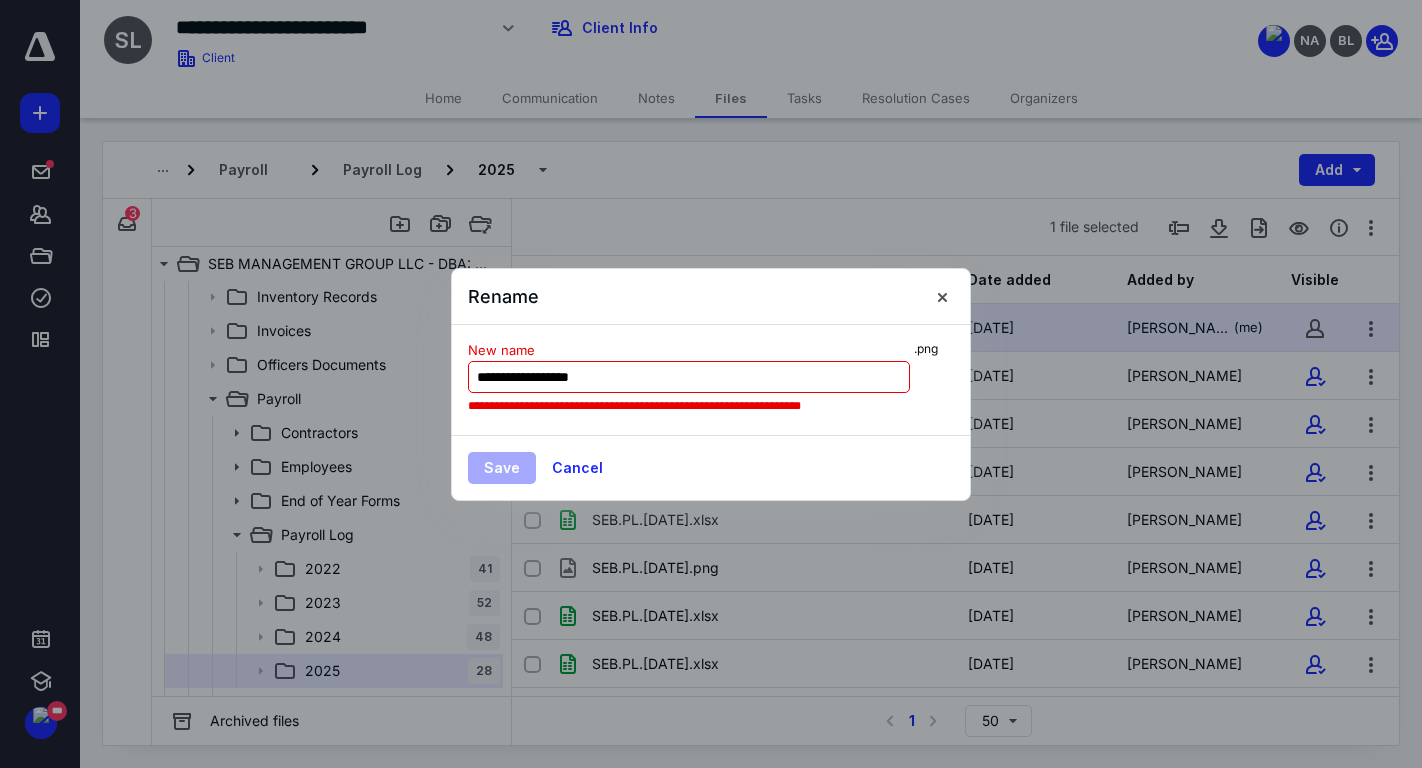 click on "**********" at bounding box center [689, 377] 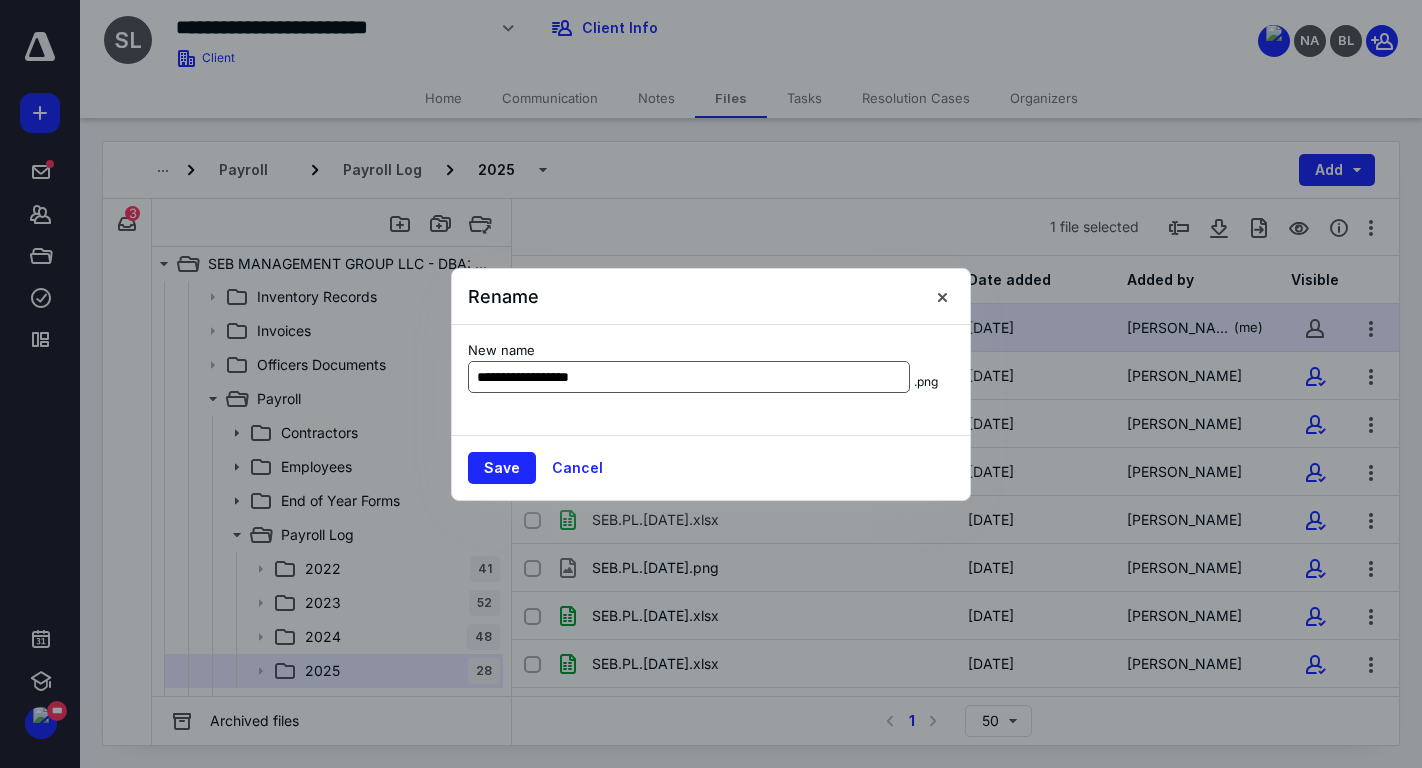type on "**********" 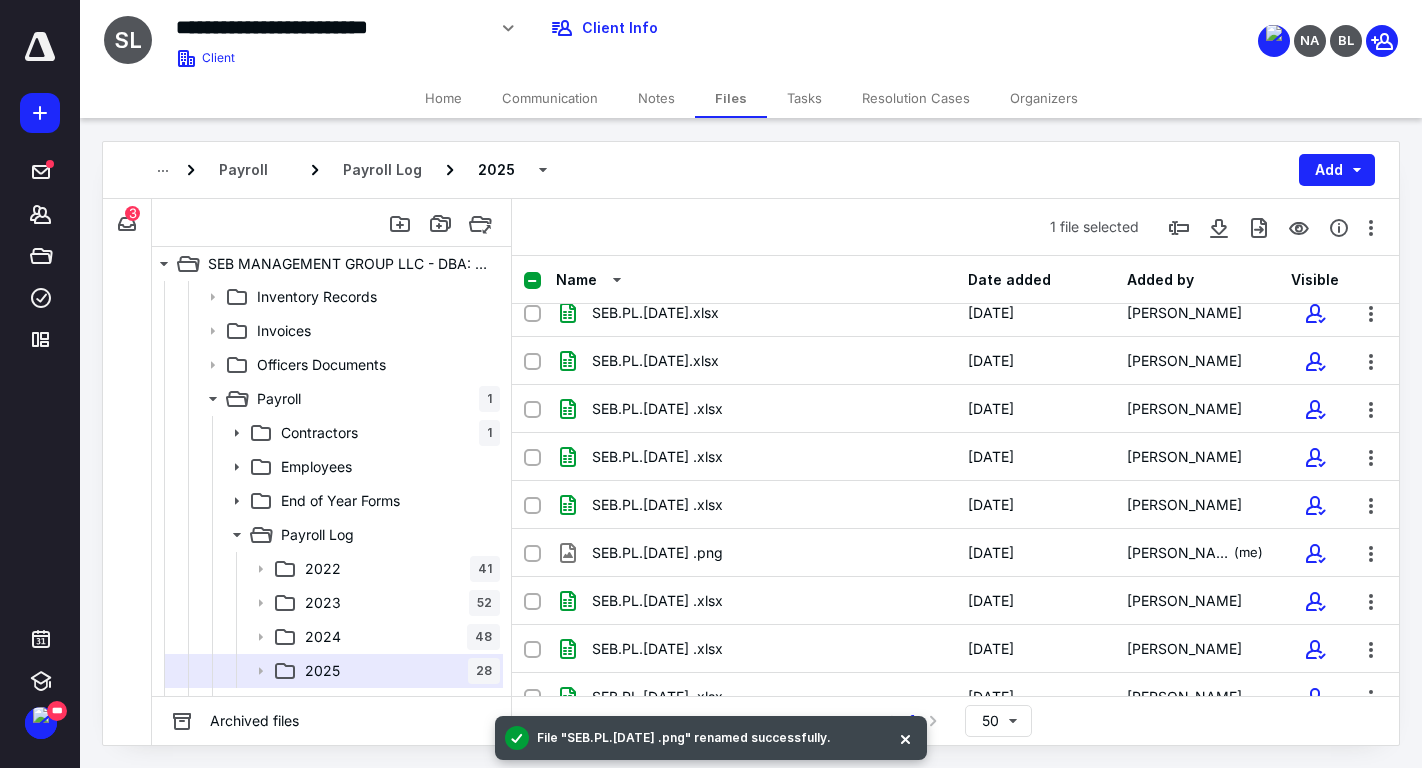 scroll, scrollTop: 952, scrollLeft: 0, axis: vertical 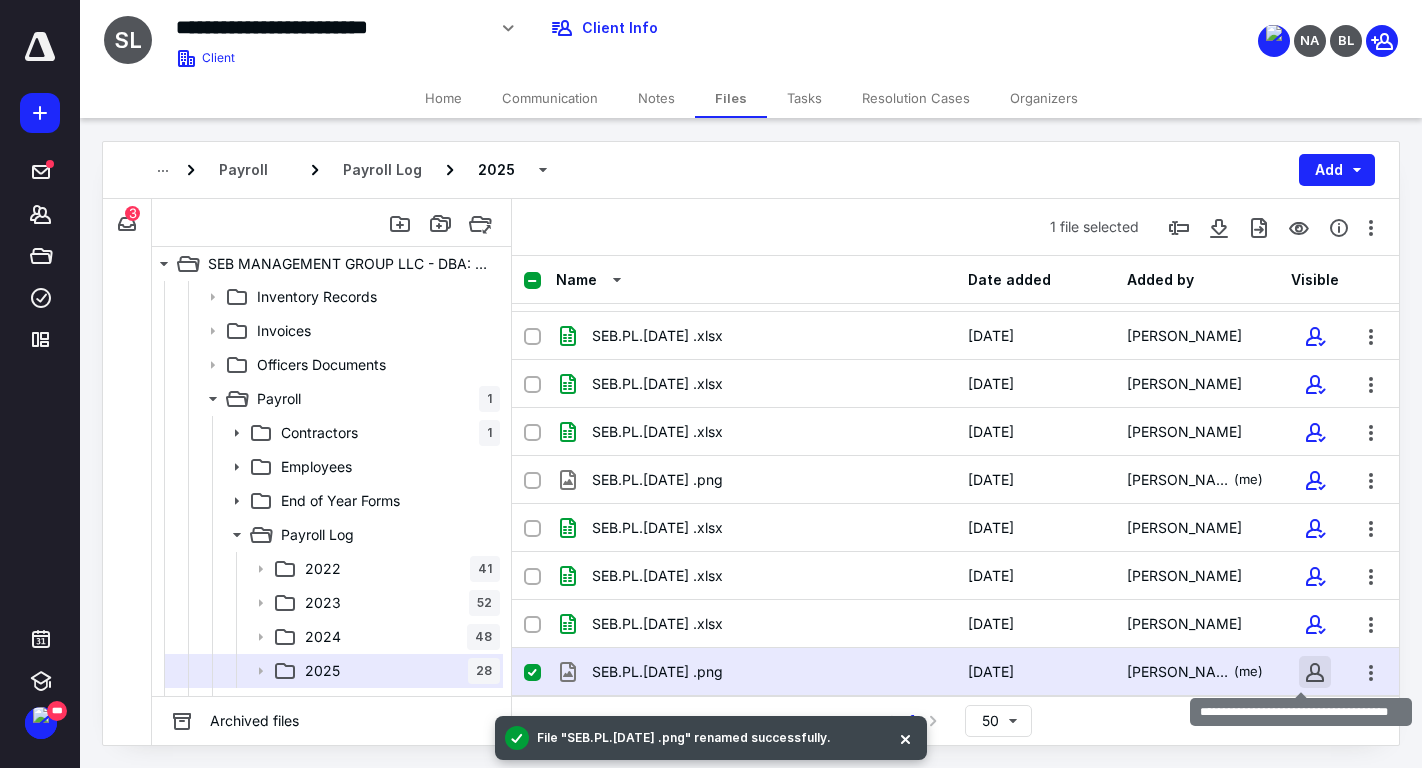 click at bounding box center [1315, 672] 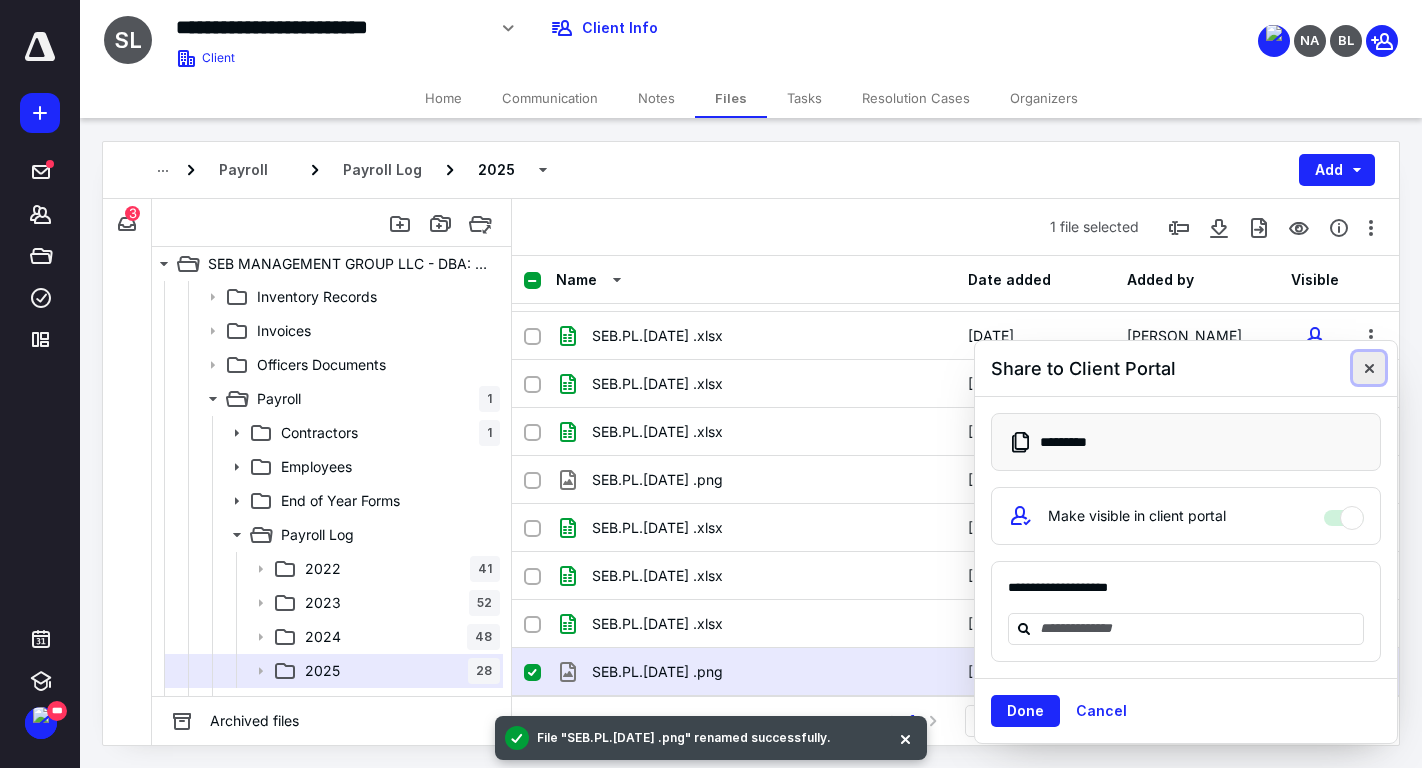 click at bounding box center [1369, 368] 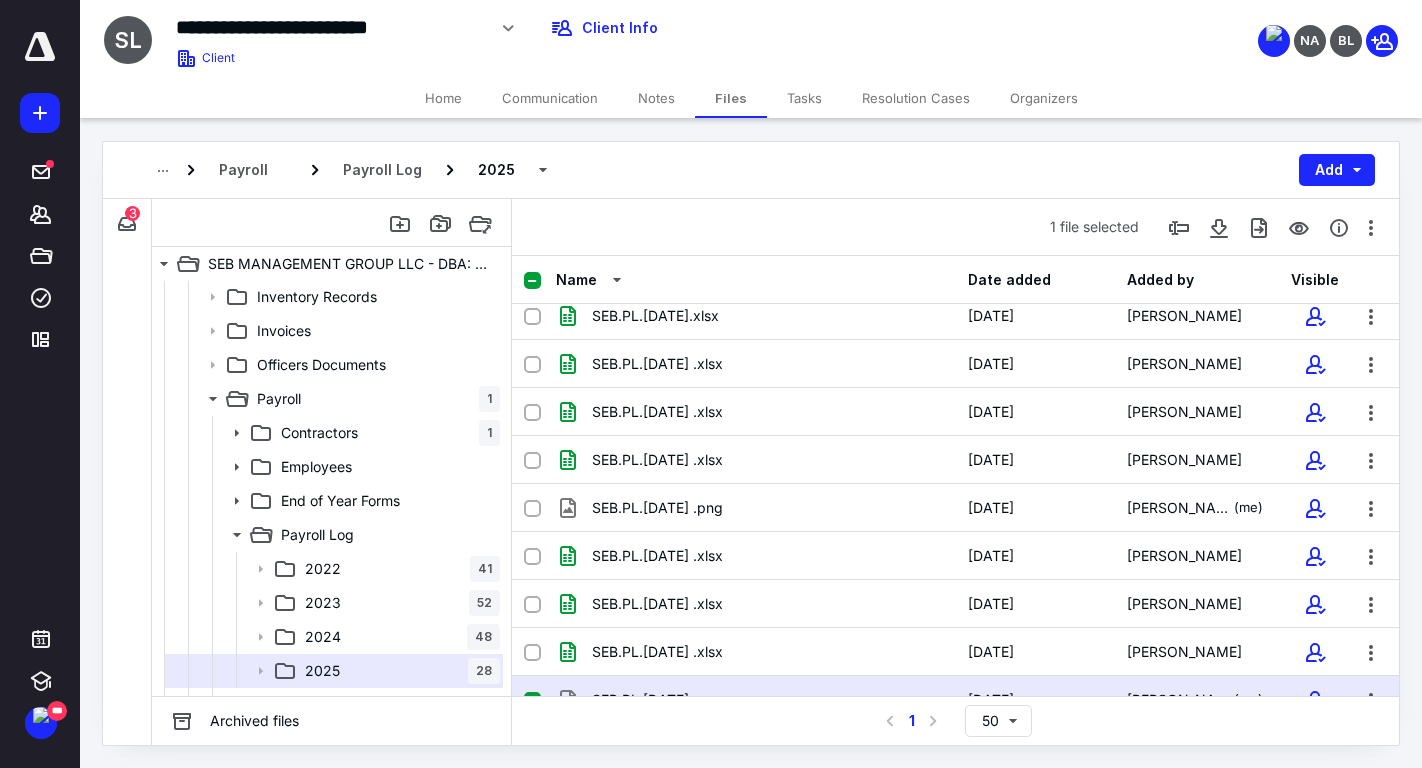 scroll, scrollTop: 952, scrollLeft: 0, axis: vertical 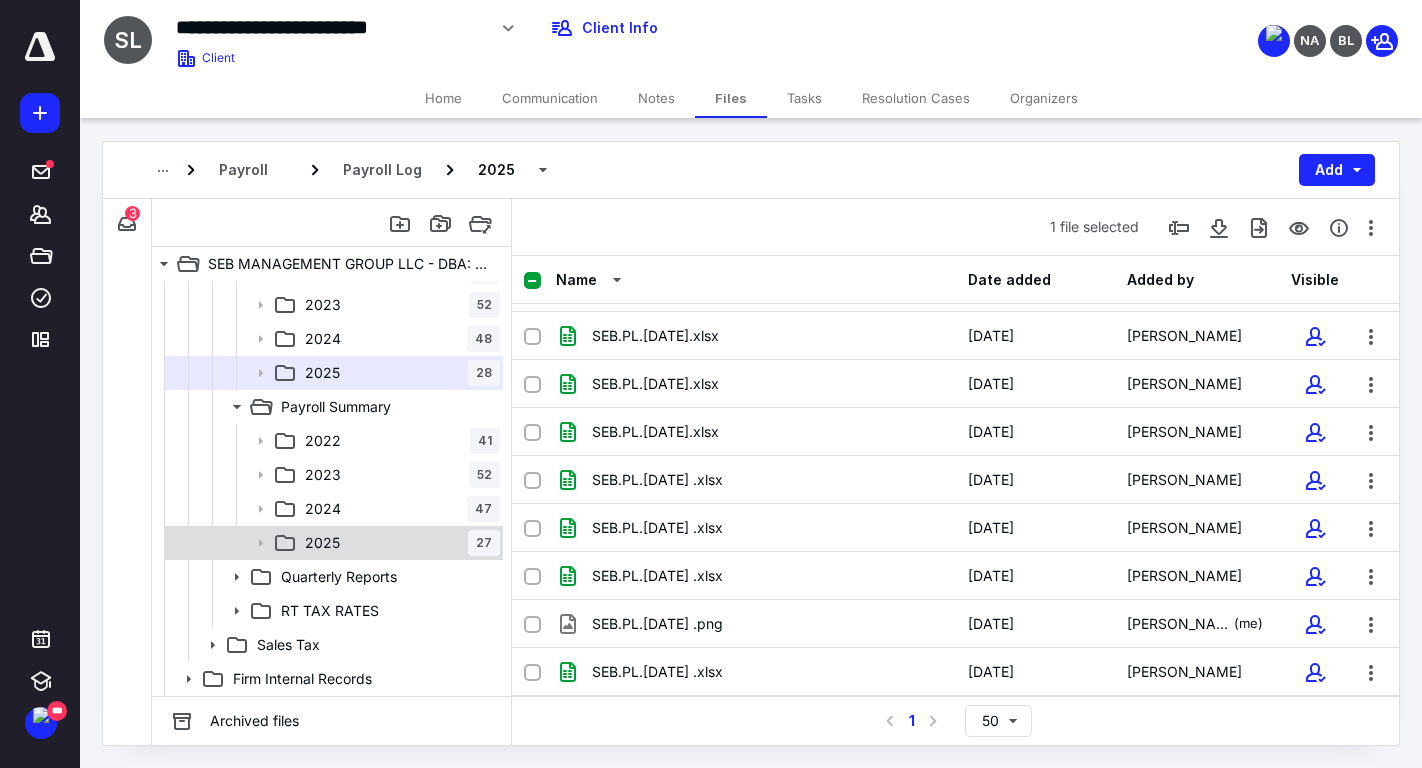 click on "2025 27" at bounding box center (398, 543) 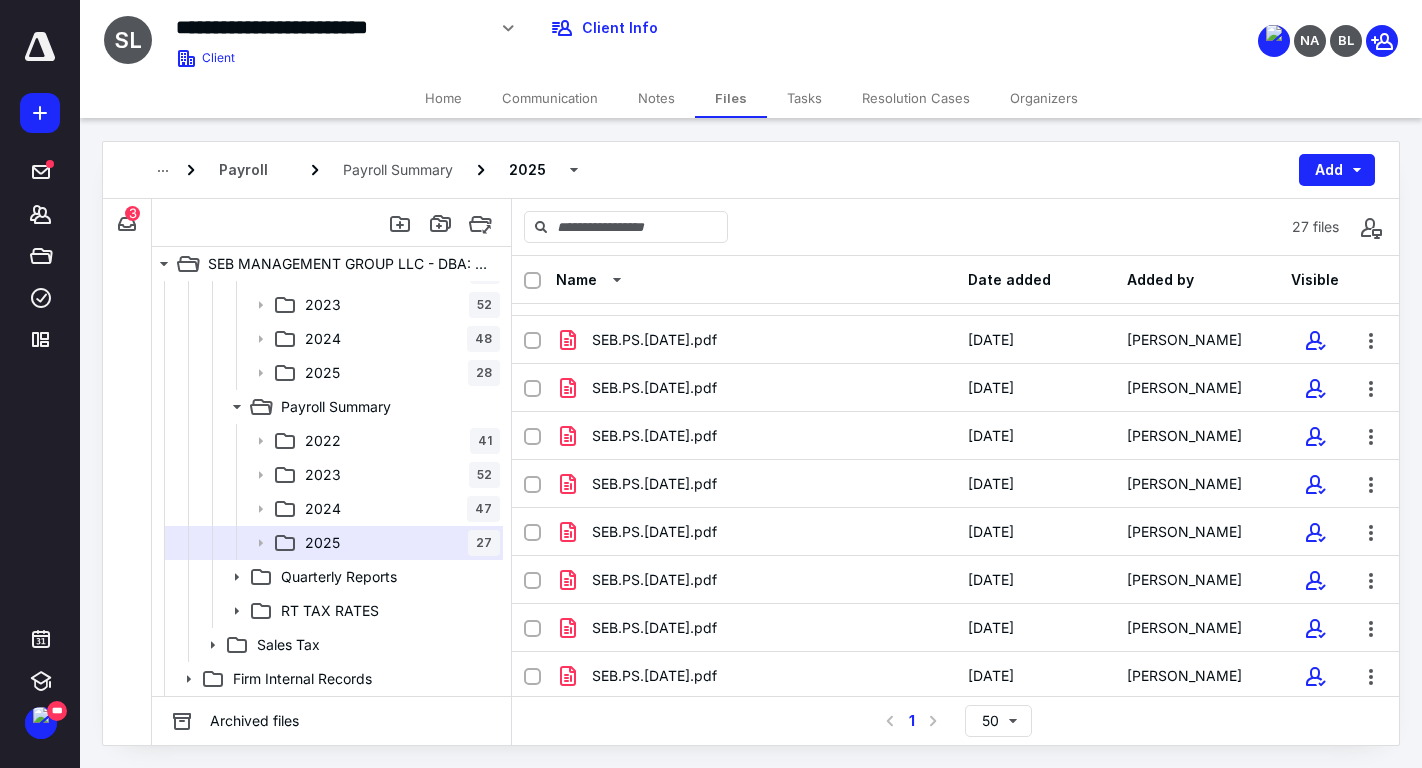 scroll, scrollTop: 904, scrollLeft: 0, axis: vertical 